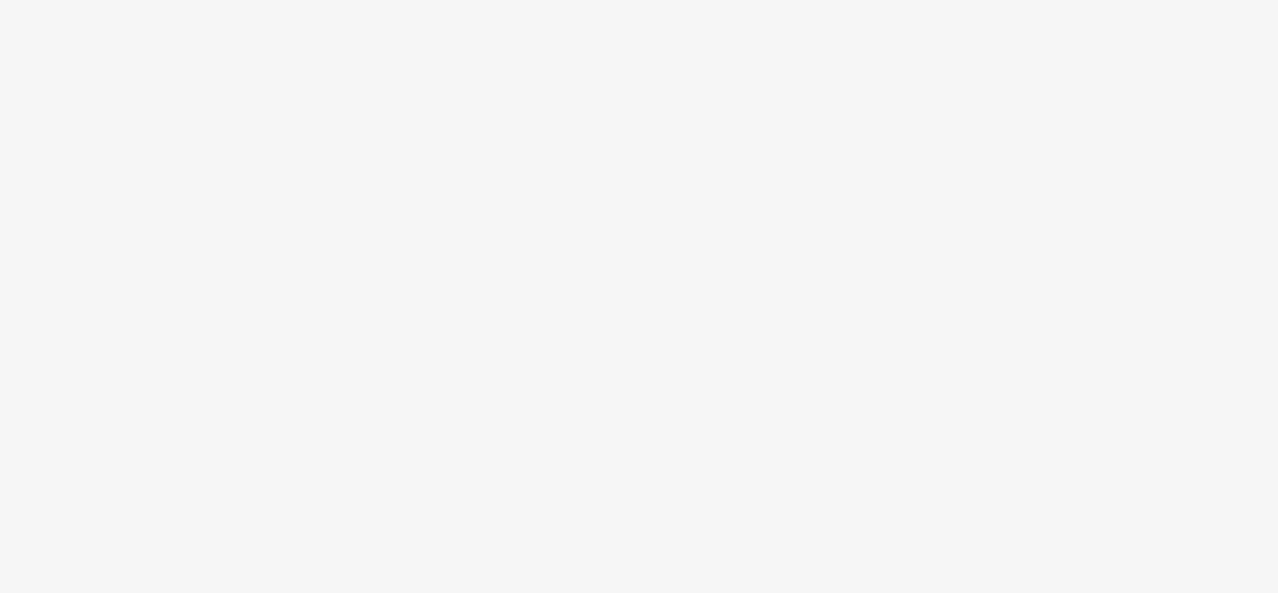 scroll, scrollTop: 0, scrollLeft: 0, axis: both 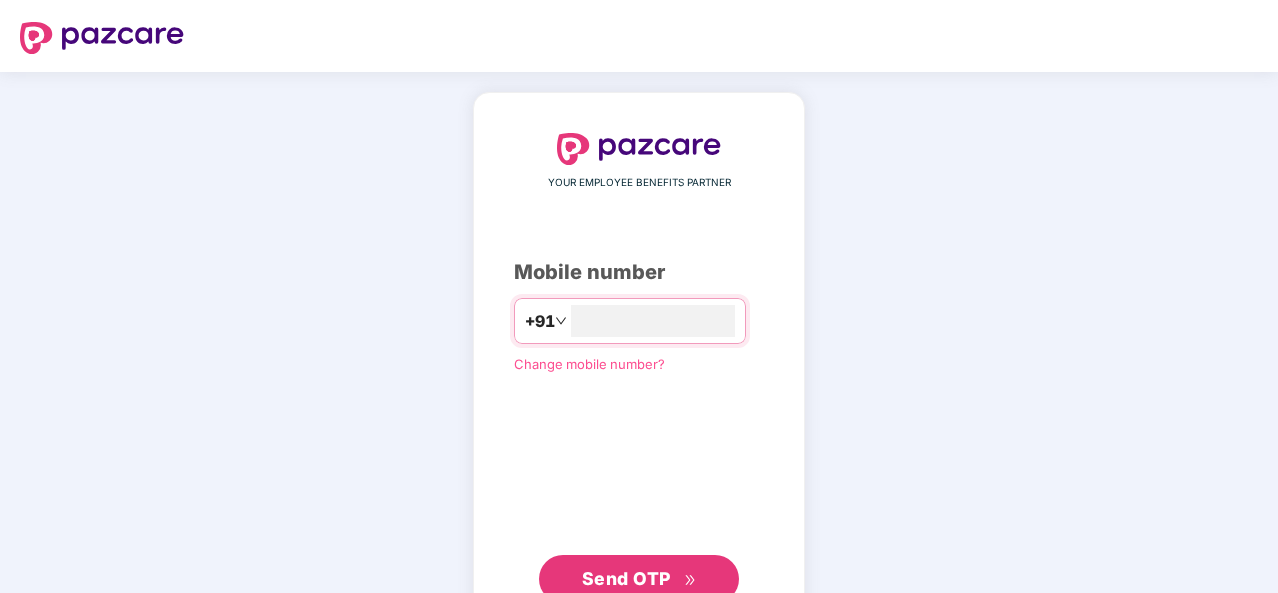 type on "**********" 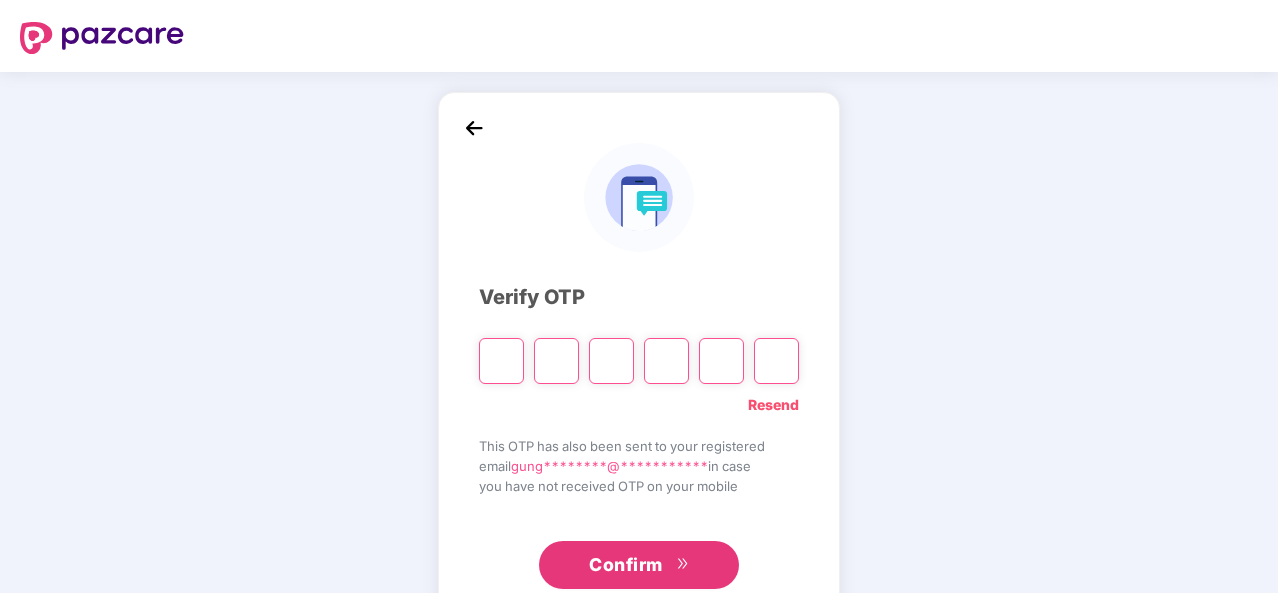 type on "*" 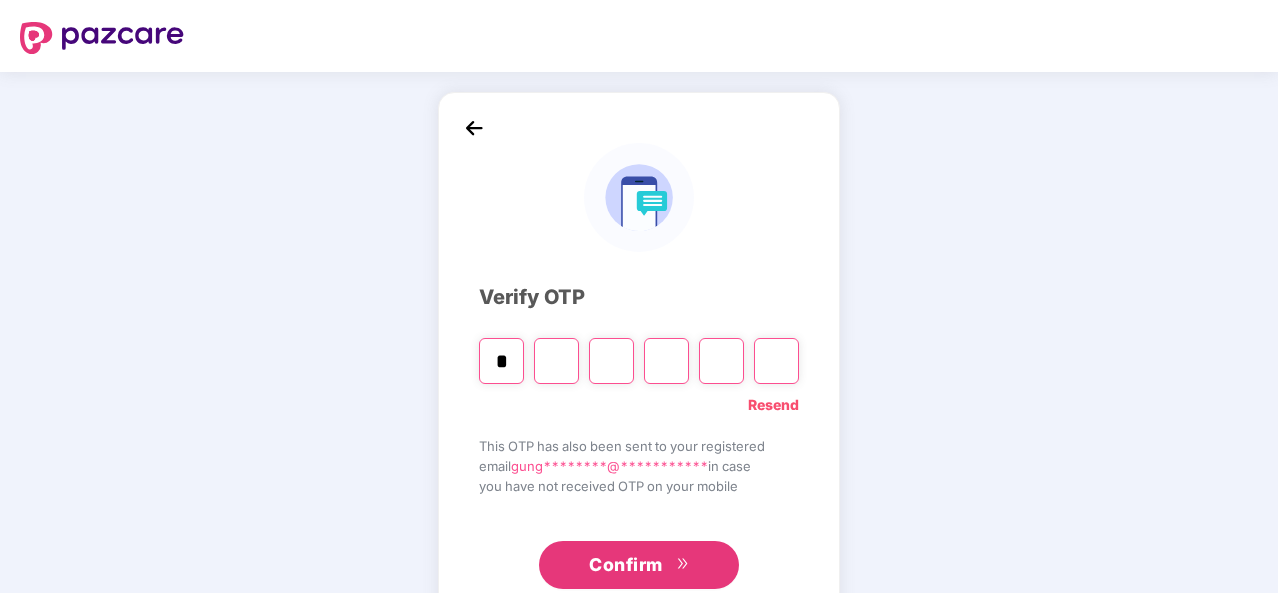 type on "*" 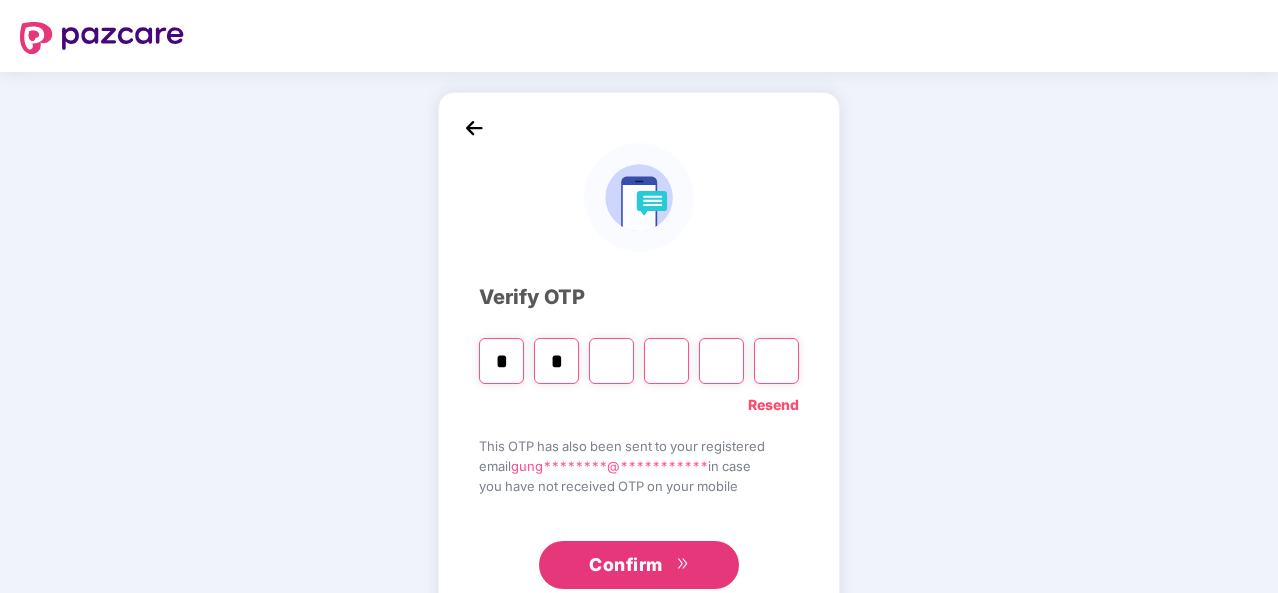 type on "*" 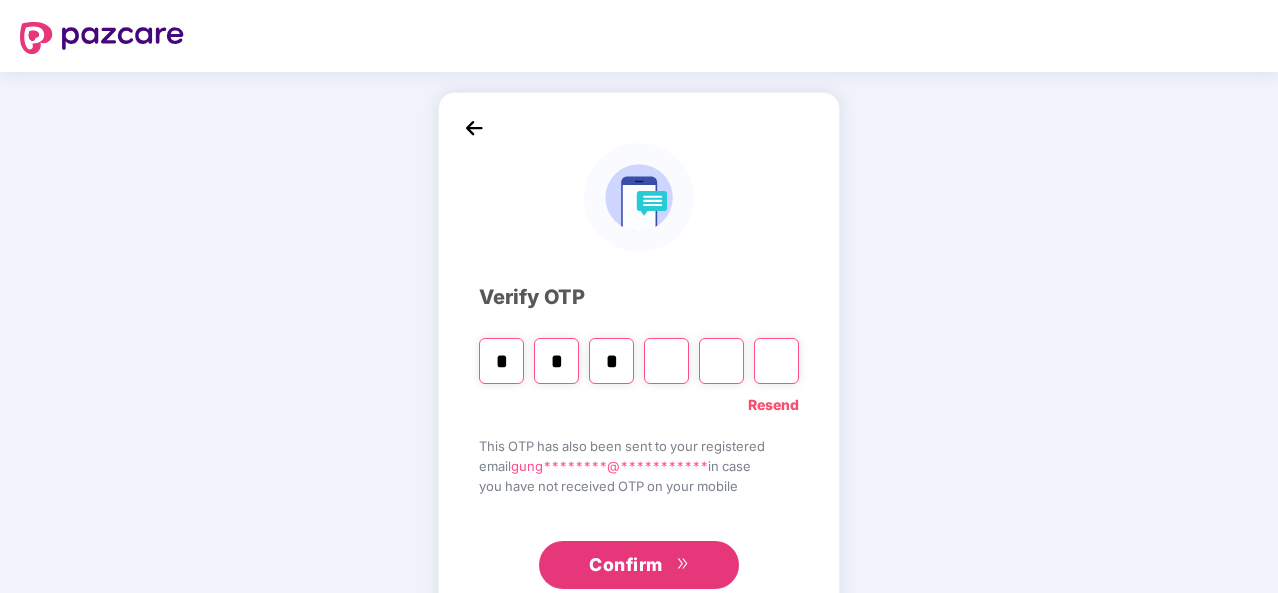 type on "*" 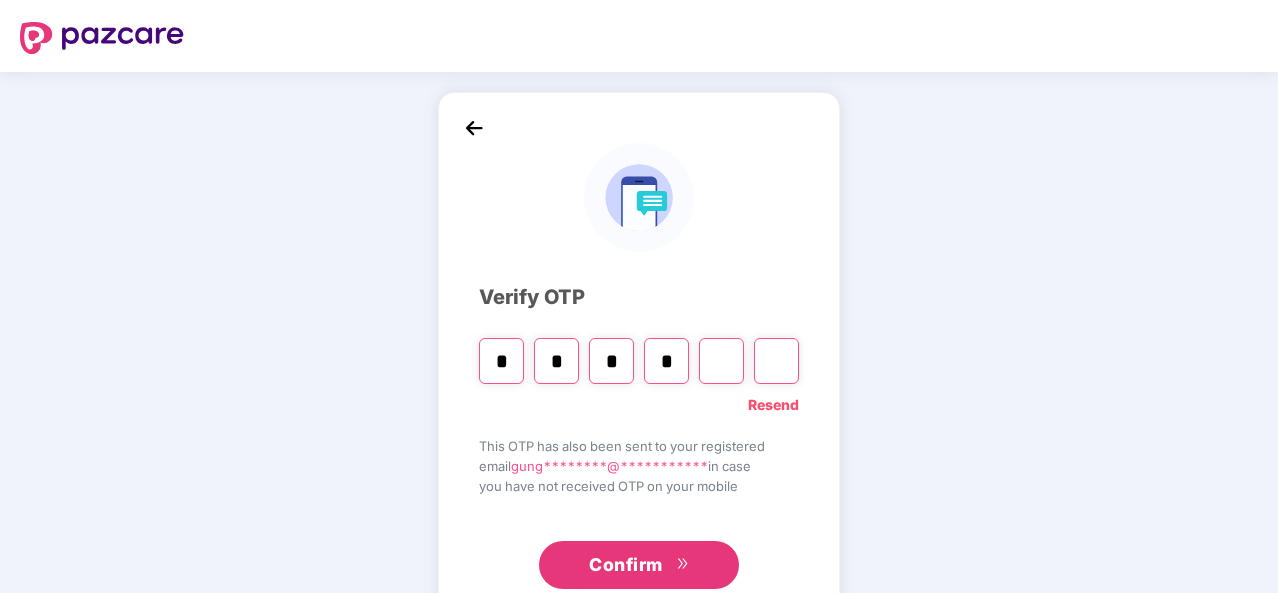 type on "*" 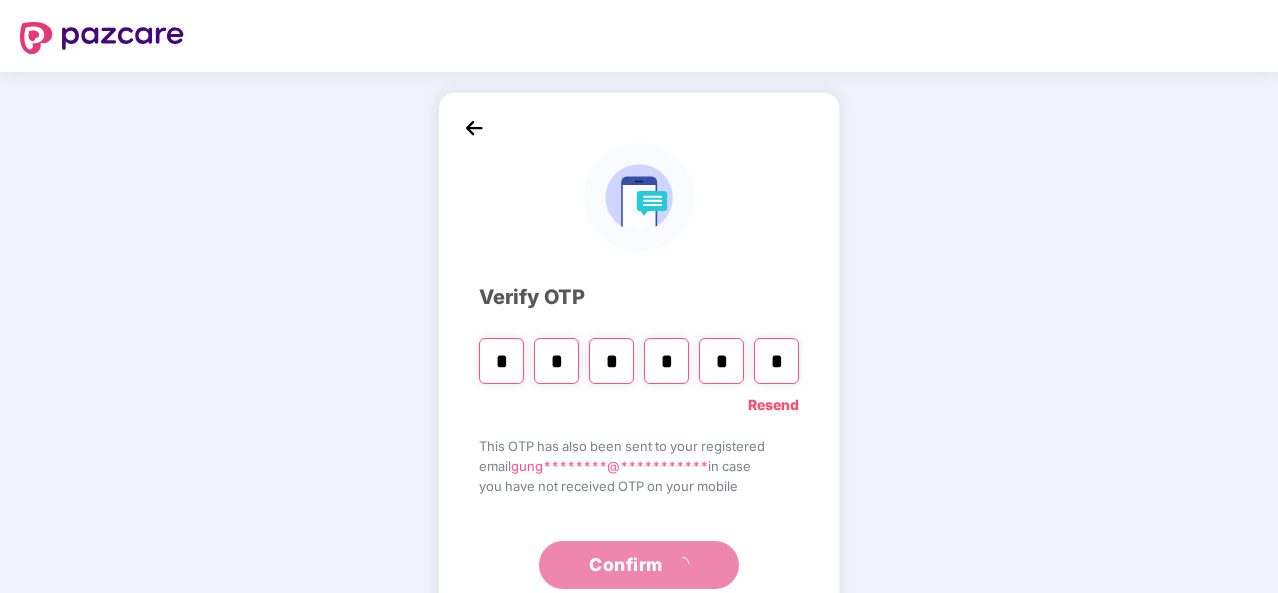 type on "*" 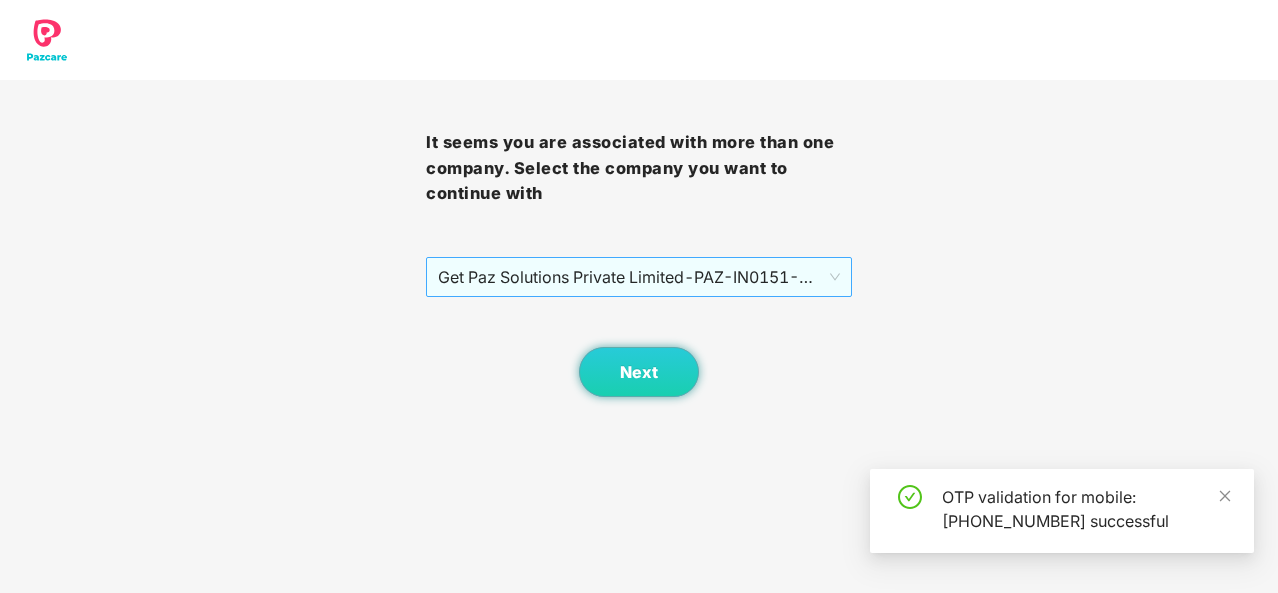 click on "Get Paz Solutions Private Limited  -  PAZ-IN0151  -  EMPLOYEE" at bounding box center (639, 277) 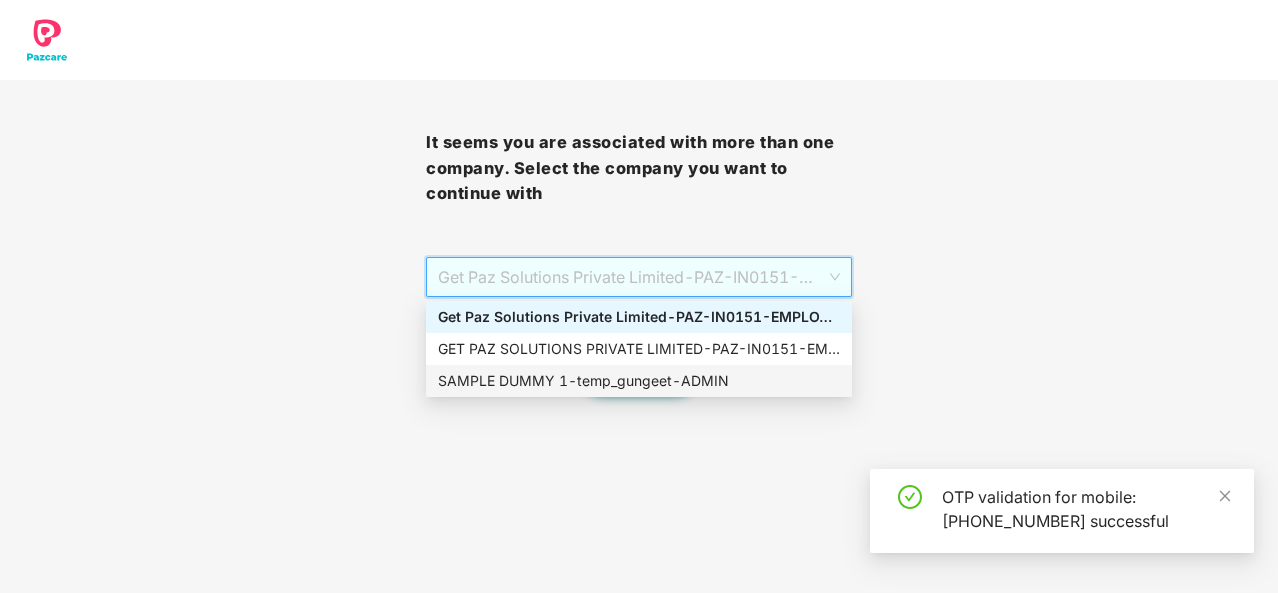 click on "SAMPLE DUMMY 1  -  temp_gungeet  -  ADMIN" at bounding box center (639, 381) 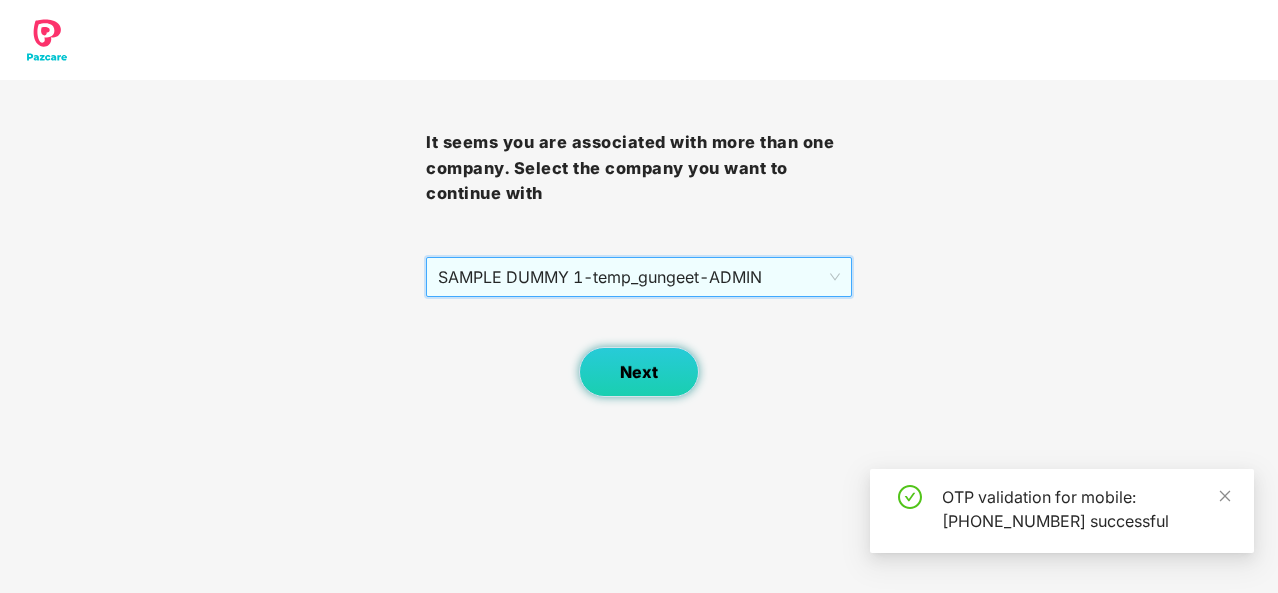 click on "Next" at bounding box center [639, 372] 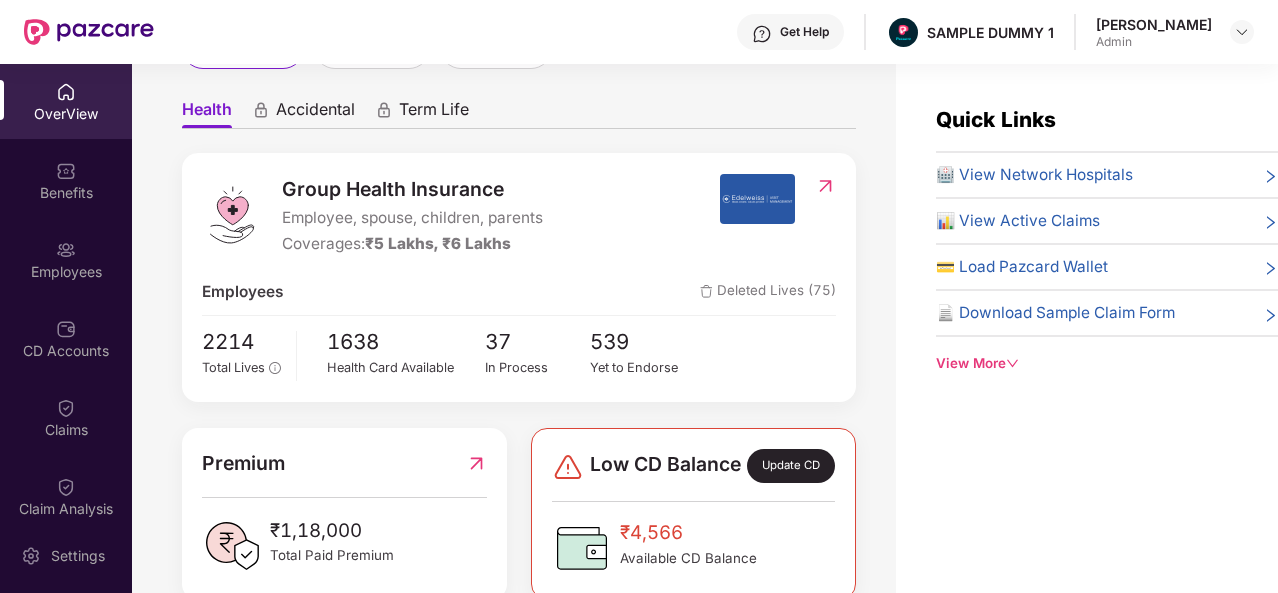 scroll, scrollTop: 163, scrollLeft: 0, axis: vertical 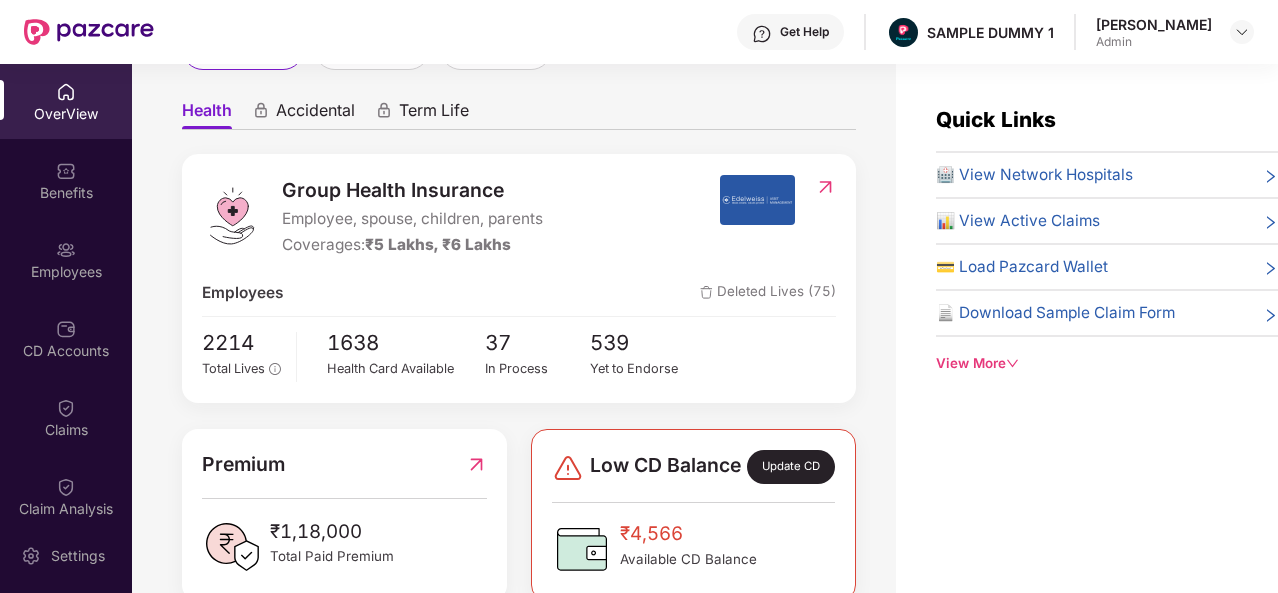 click on "Accidental" at bounding box center (315, 114) 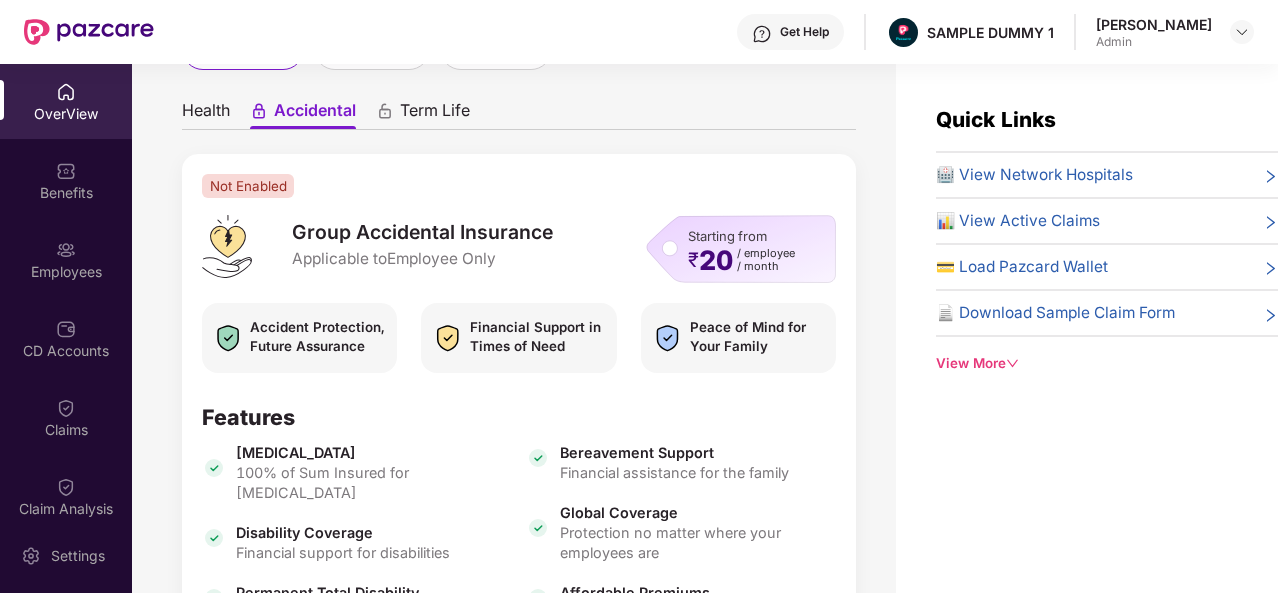 click on "Term Life" at bounding box center [435, 114] 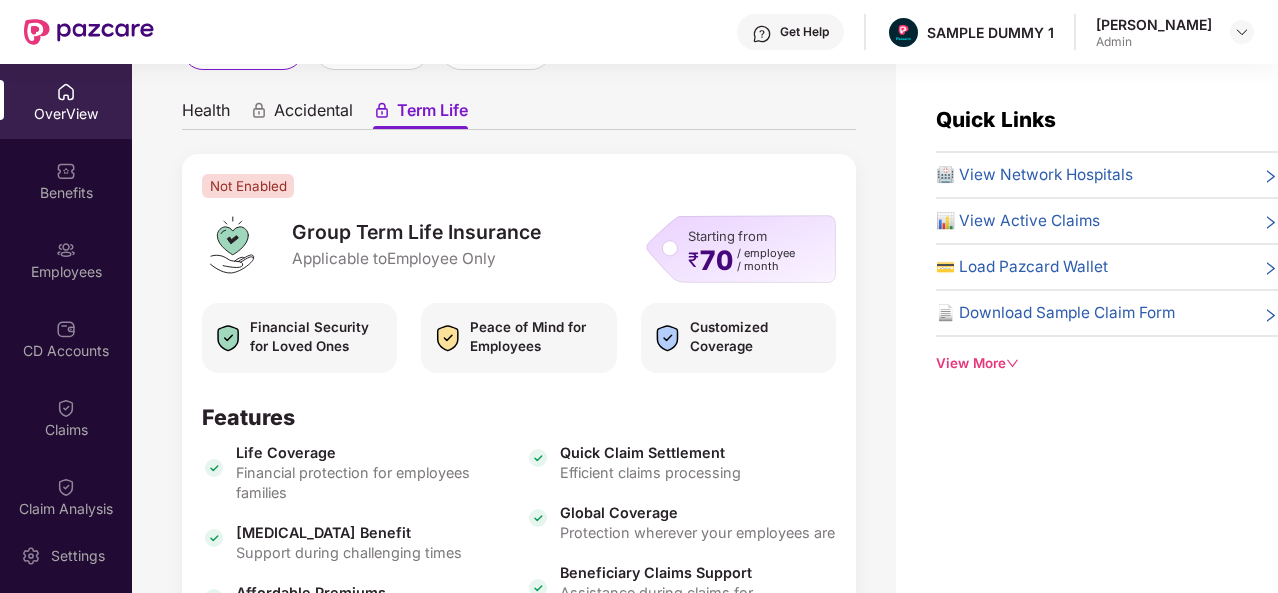 click on "Health" at bounding box center (206, 114) 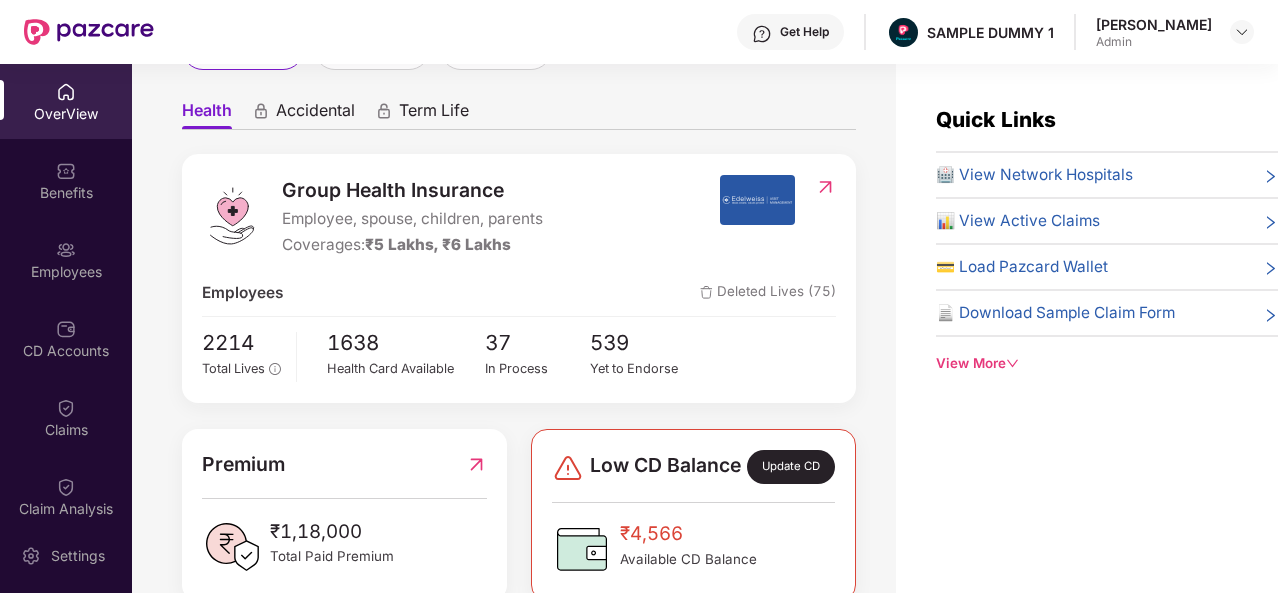 scroll, scrollTop: 0, scrollLeft: 0, axis: both 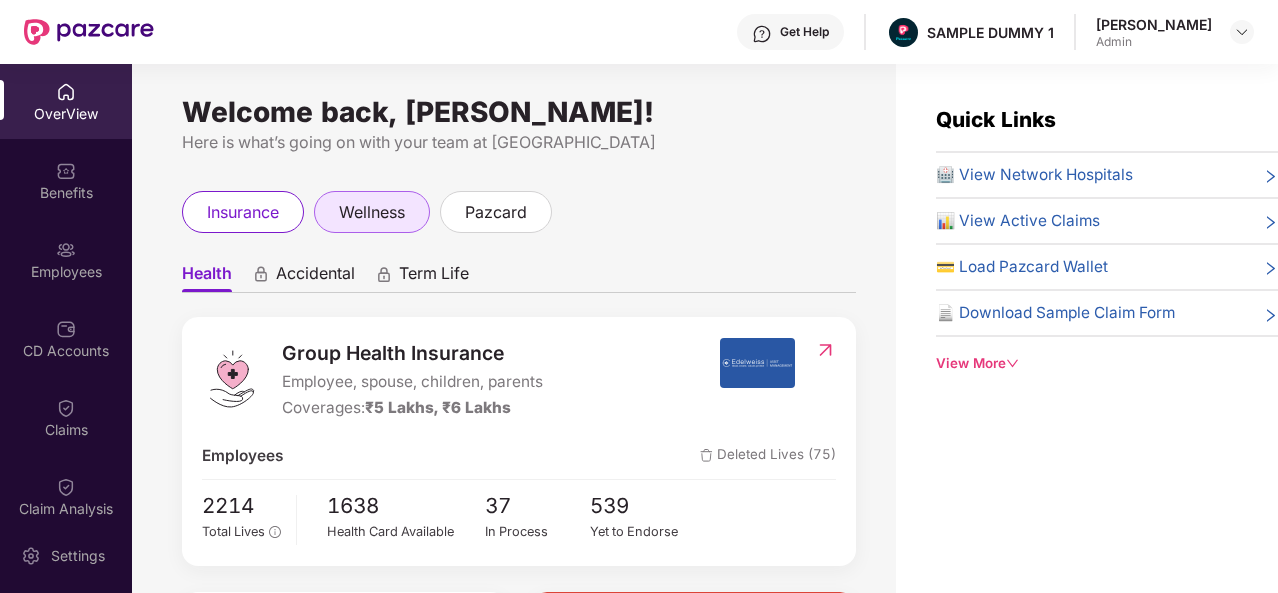 click on "wellness" at bounding box center [372, 212] 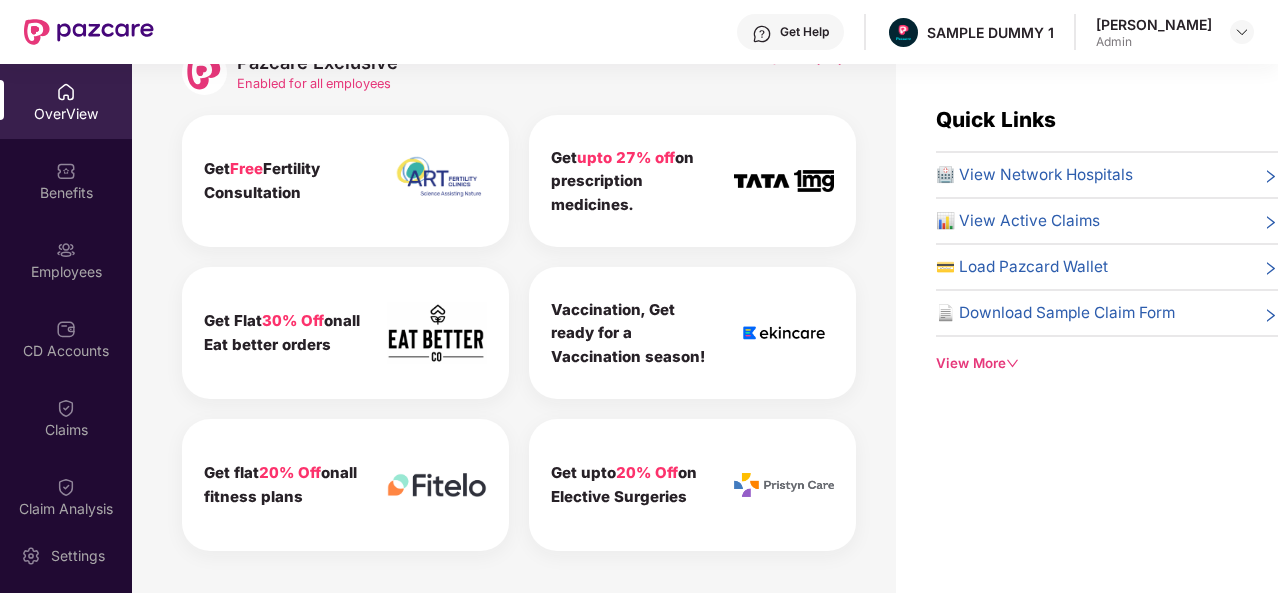 scroll, scrollTop: 0, scrollLeft: 0, axis: both 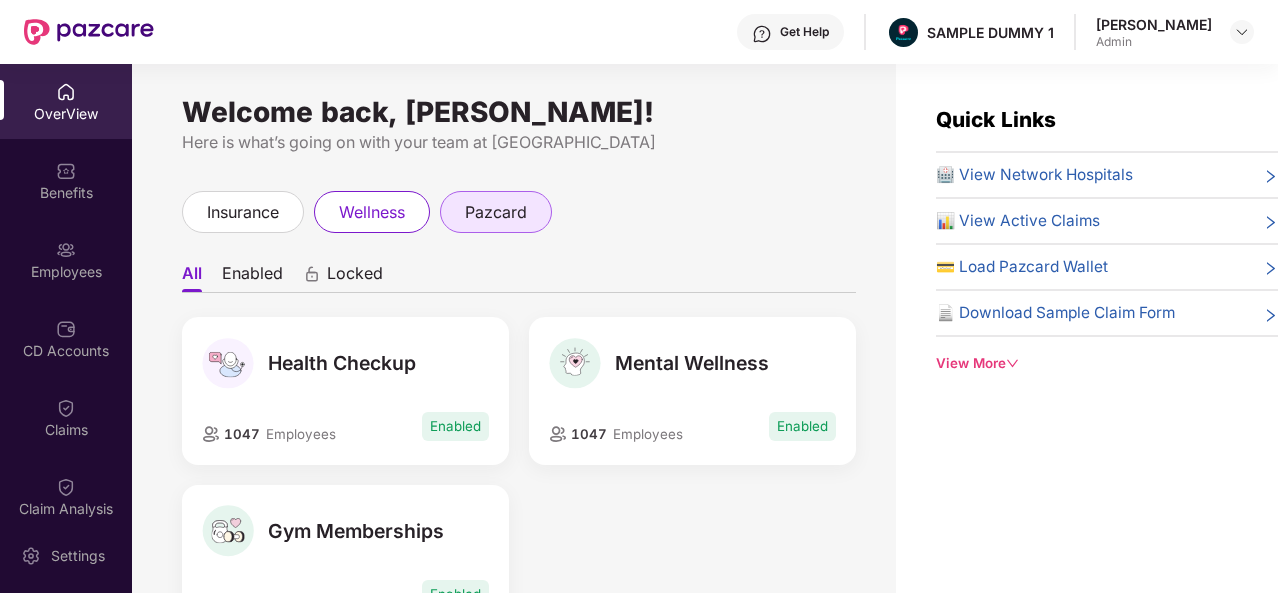 click on "pazcard" at bounding box center [496, 212] 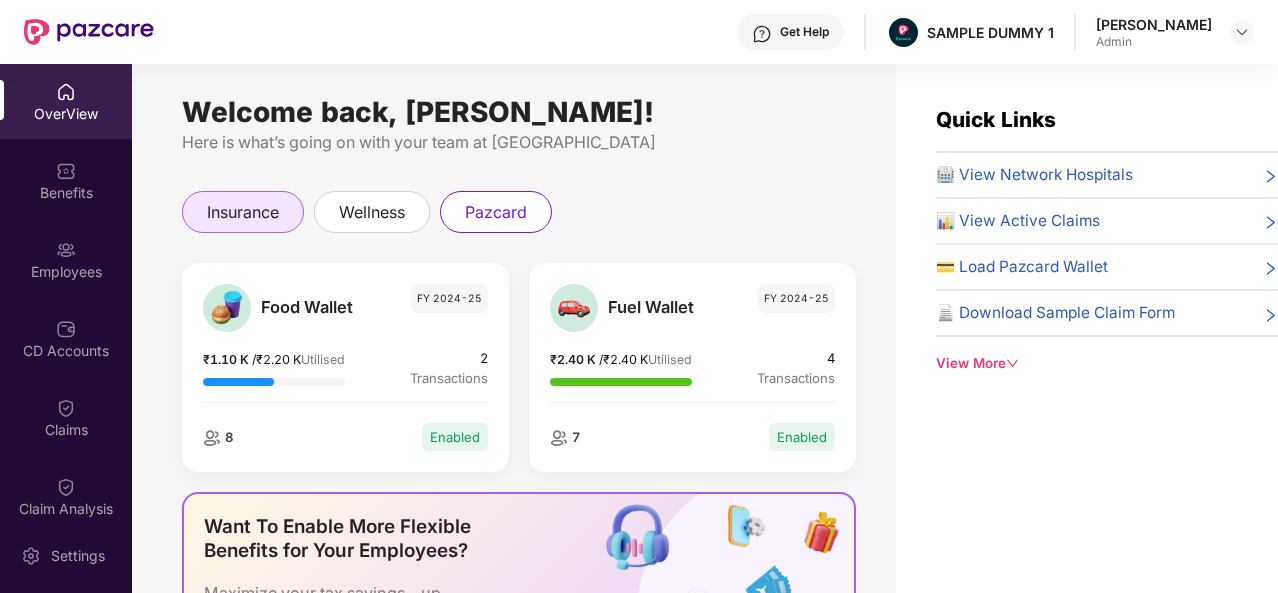 click on "insurance" at bounding box center (243, 212) 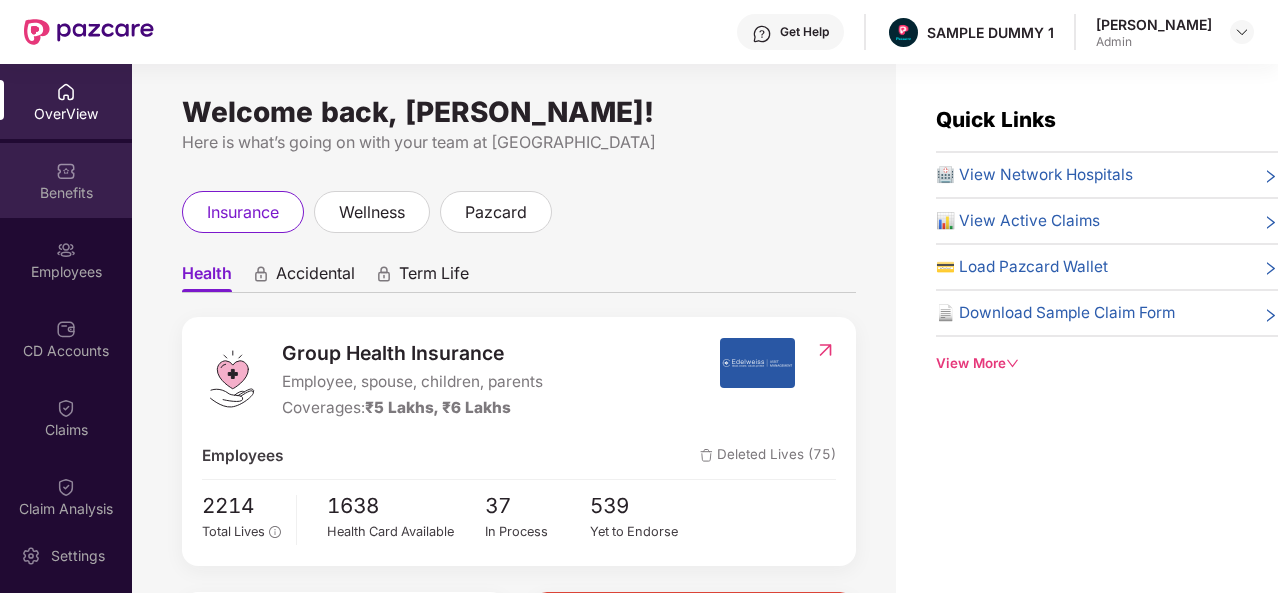click on "Benefits" at bounding box center [66, 193] 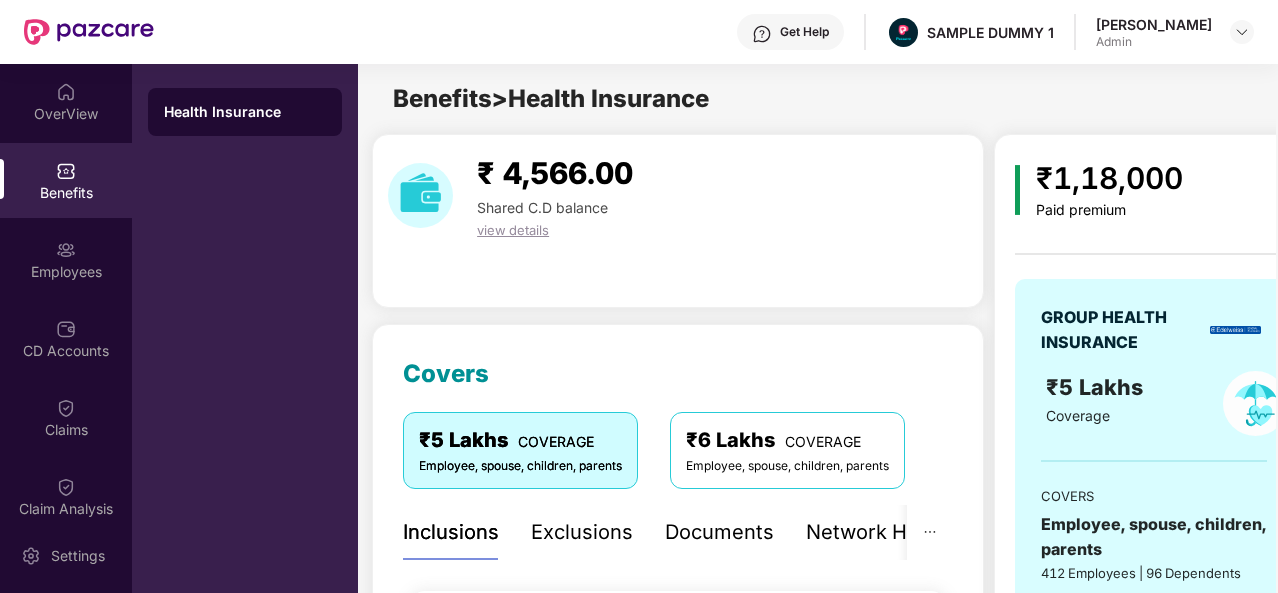 click on "Covers ₹5 Lakhs COVERAGE Employee, spouse, children, parents ₹6 Lakhs COVERAGE Employee, spouse, children, parents Inclusions Exclusions Documents Network Hospitals Sum Insured ₹5,00,000 Maximum amount of money that an individual can claim from the insurance provider in a given year on family [MEDICAL_DATA] basis. Normal Room Rent ₹1,000 Maximum amount of per day room charges for normal room. Subject to proportionate deduction. ICU Room Rent ₹2,000 Maximum amount of per day room charges for ICU. Subject to proportionate deduction. Ambulance ₹2,000 Maximum amount that can be claimed for ground ambulance services. Pre-existing diseases coverage Covered Coverage for diseases that already exists at the time you buy a health insurance policy. Maternity Normal ₹50,000 Coverage for delivery expenses, including expenses related to [MEDICAL_DATA]. Maternity [MEDICAL_DATA] ₹50,000 Coverage for delivery expenses, including expenses related to [MEDICAL_DATA] delivery. Waiting Period Zero days Pre Hospitalization 30 days" at bounding box center (678, 2252) 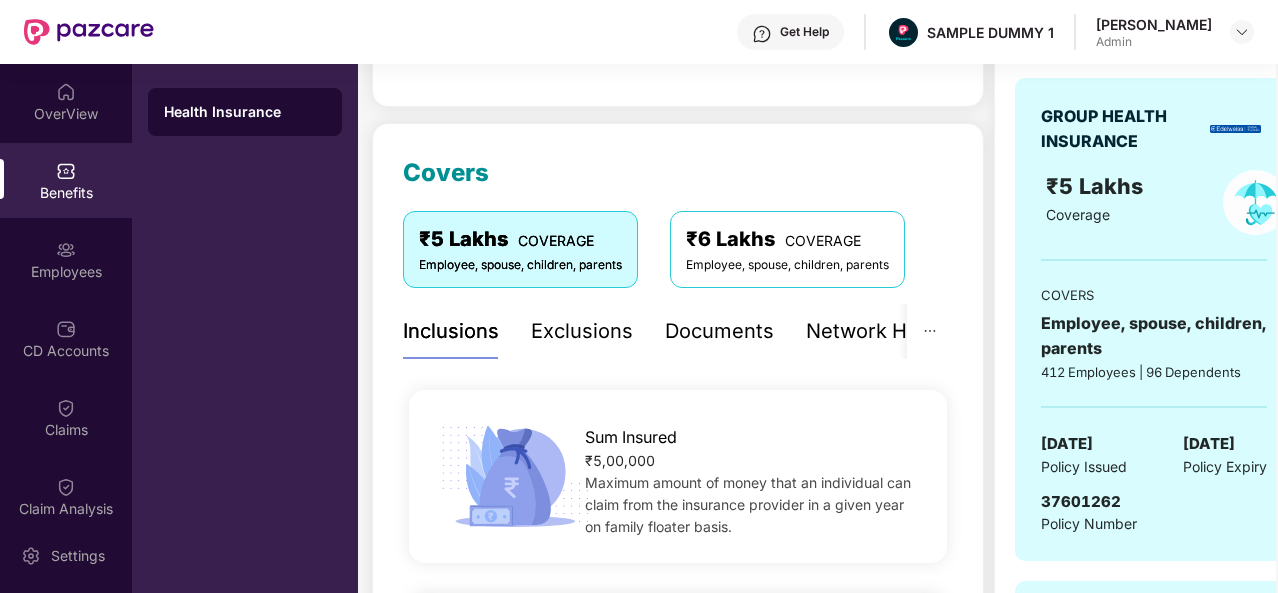 scroll, scrollTop: 224, scrollLeft: 0, axis: vertical 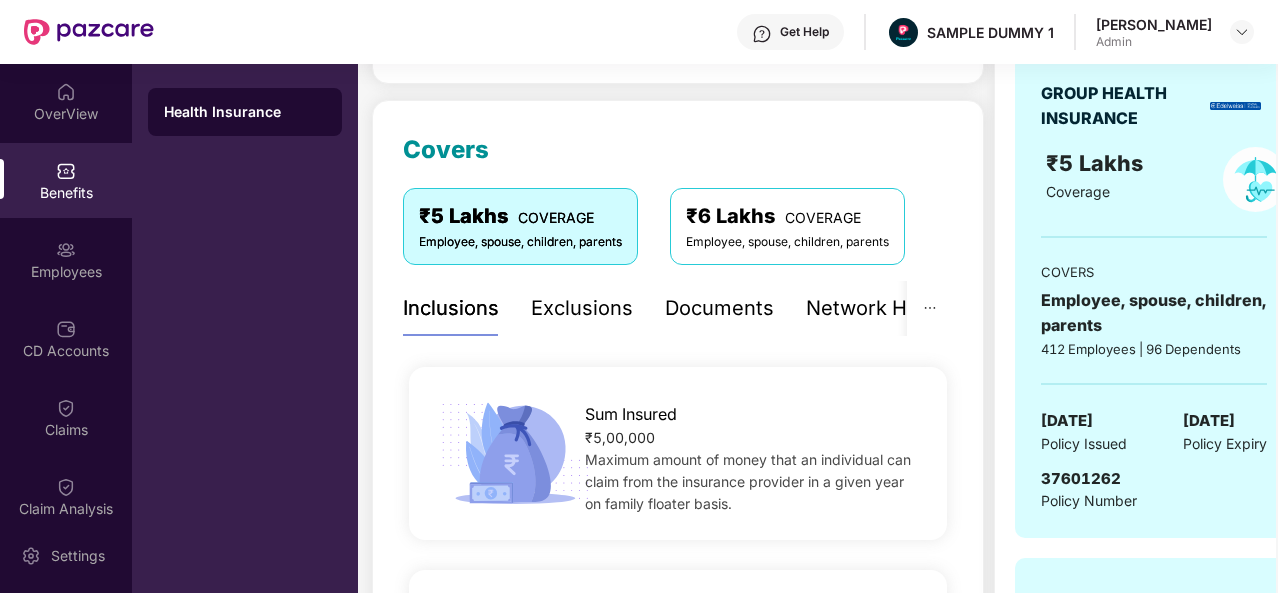 click on "Health Insurance" at bounding box center (245, 112) 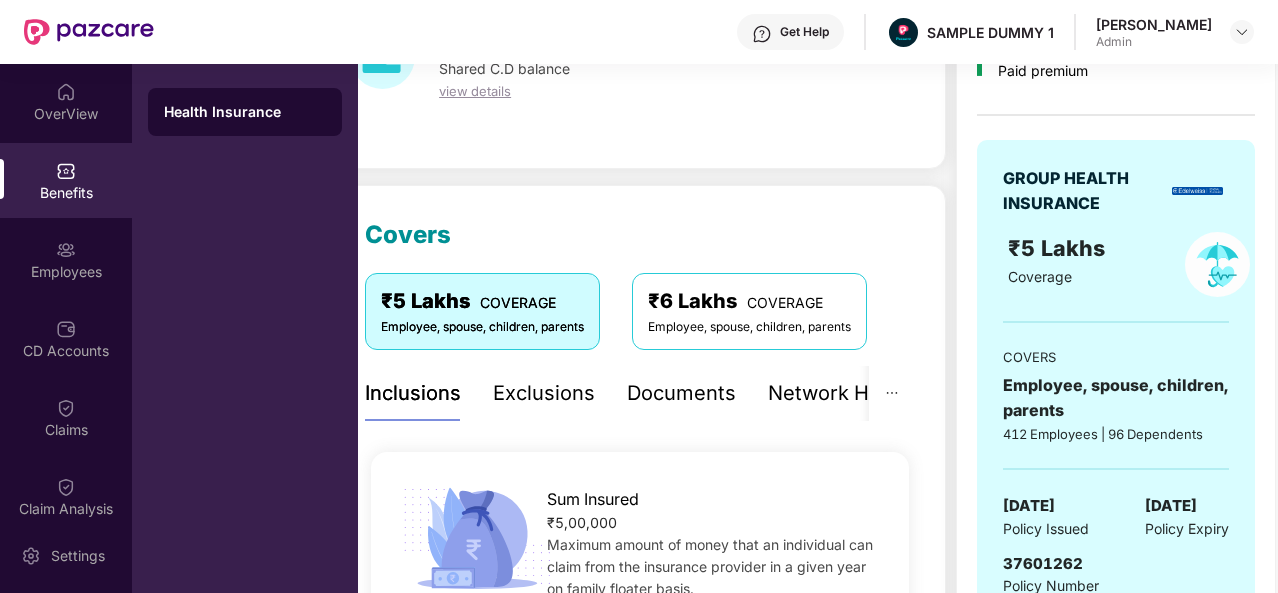 scroll, scrollTop: 439, scrollLeft: 0, axis: vertical 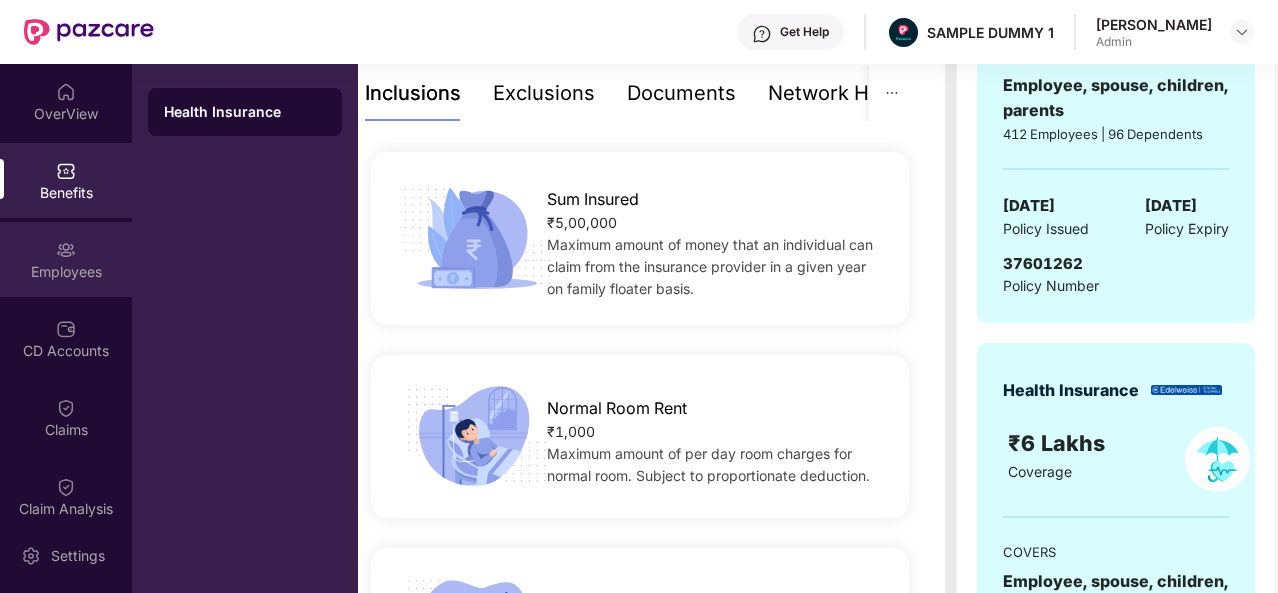 click on "Employees" at bounding box center (66, 259) 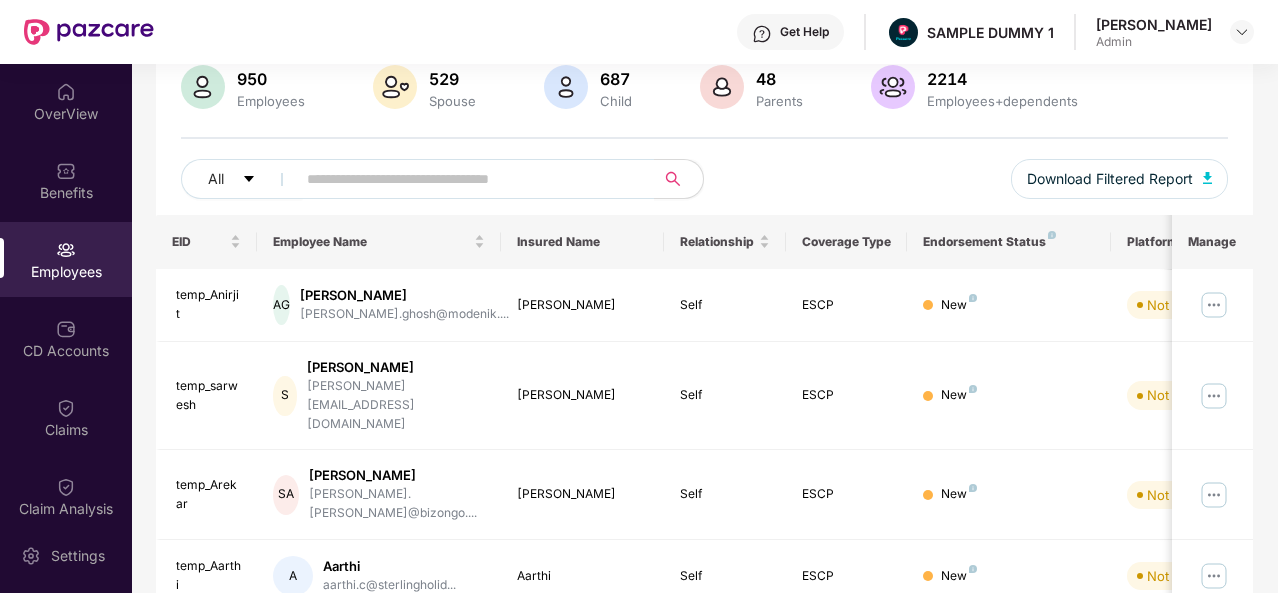 scroll, scrollTop: 0, scrollLeft: 0, axis: both 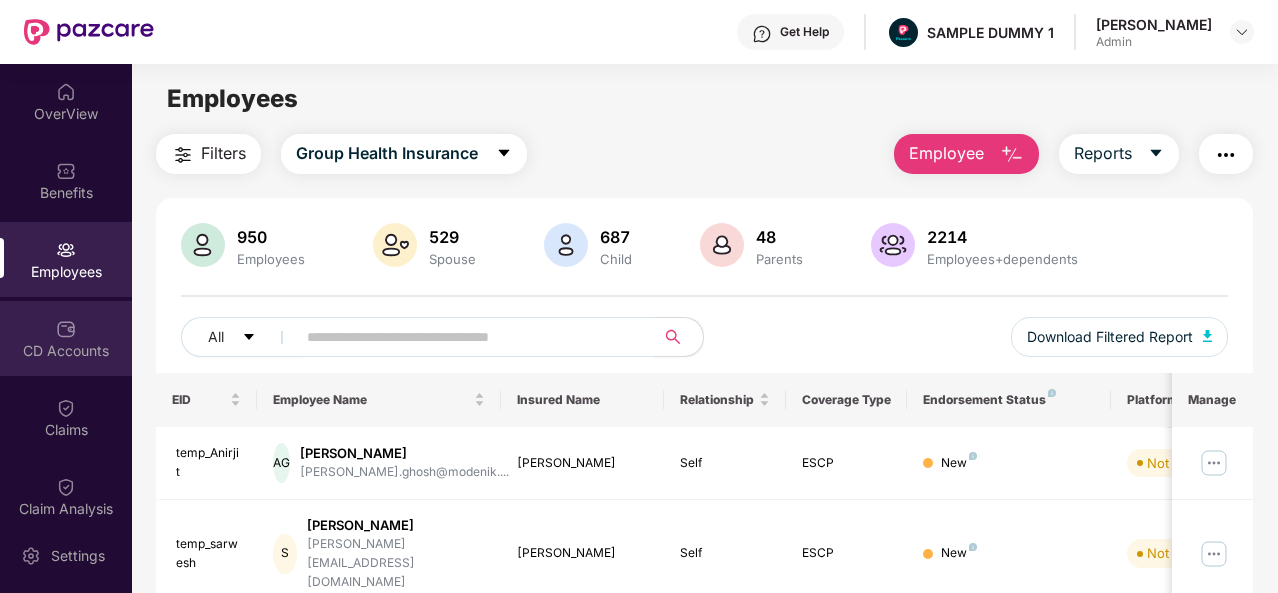click on "CD Accounts" at bounding box center [66, 338] 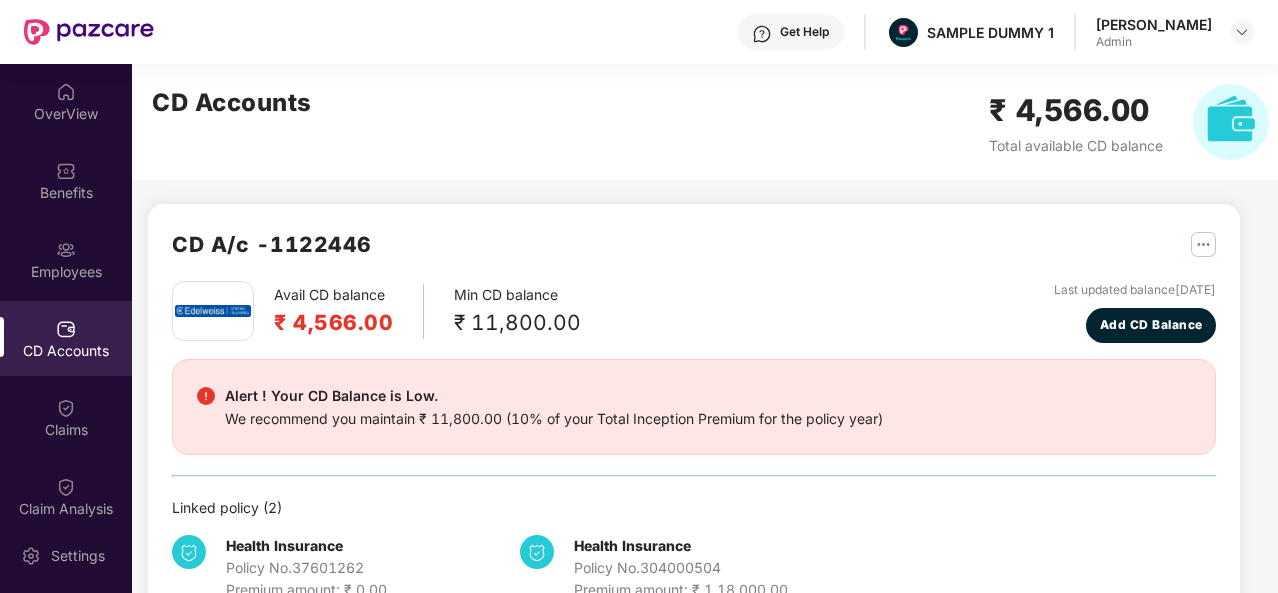 scroll, scrollTop: 54, scrollLeft: 0, axis: vertical 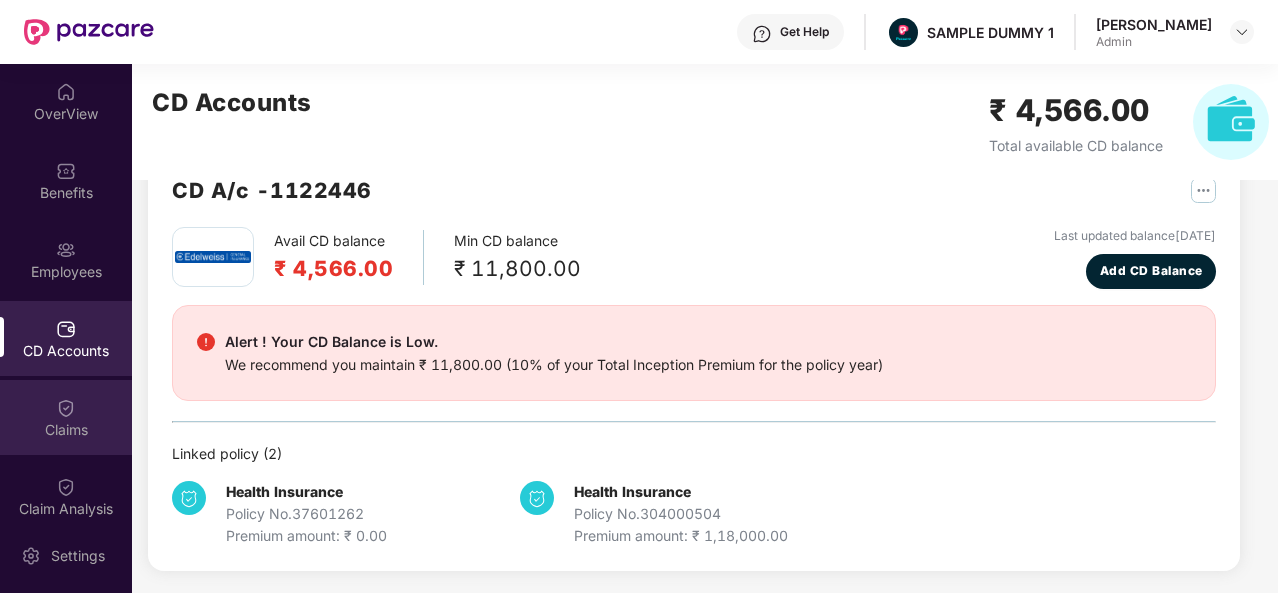 click on "Claims" at bounding box center [66, 430] 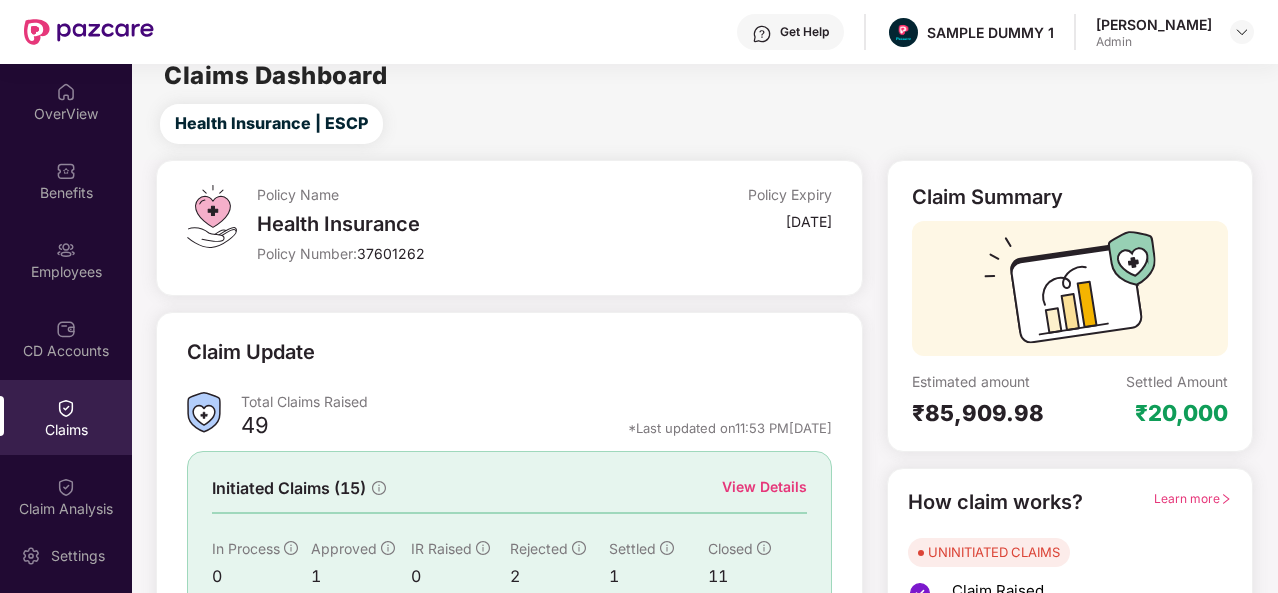 scroll, scrollTop: 188, scrollLeft: 0, axis: vertical 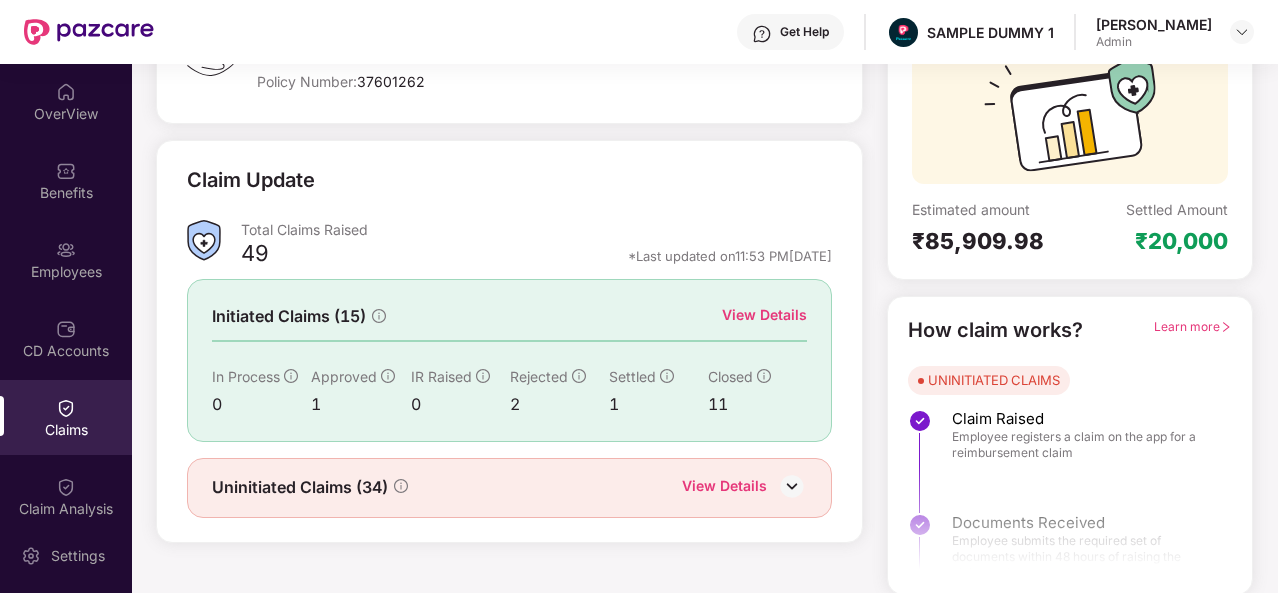 click on "Uninitiated Claims (34) View Details" at bounding box center [509, 488] 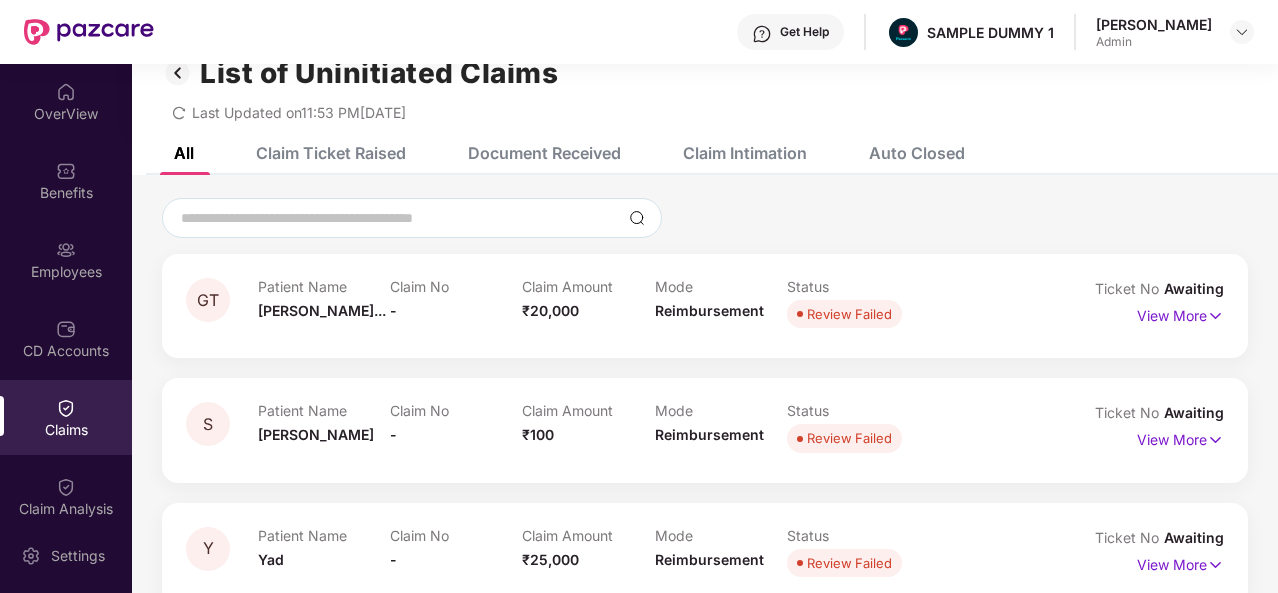 scroll, scrollTop: 38, scrollLeft: 0, axis: vertical 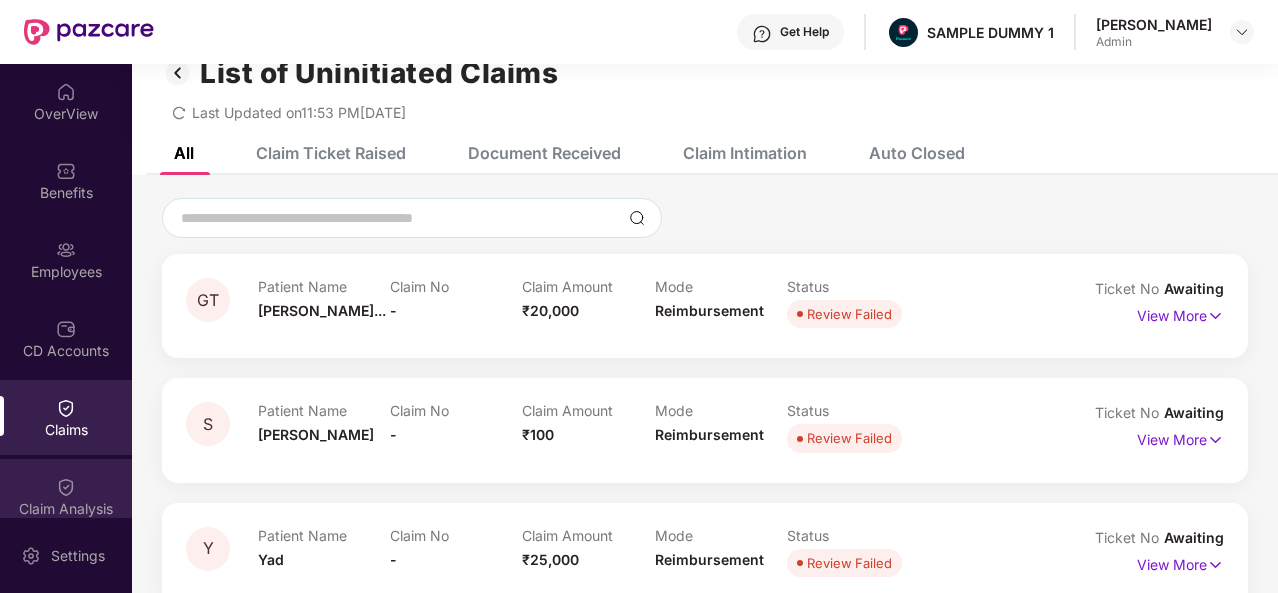 click on "Claim Analysis" at bounding box center [66, 509] 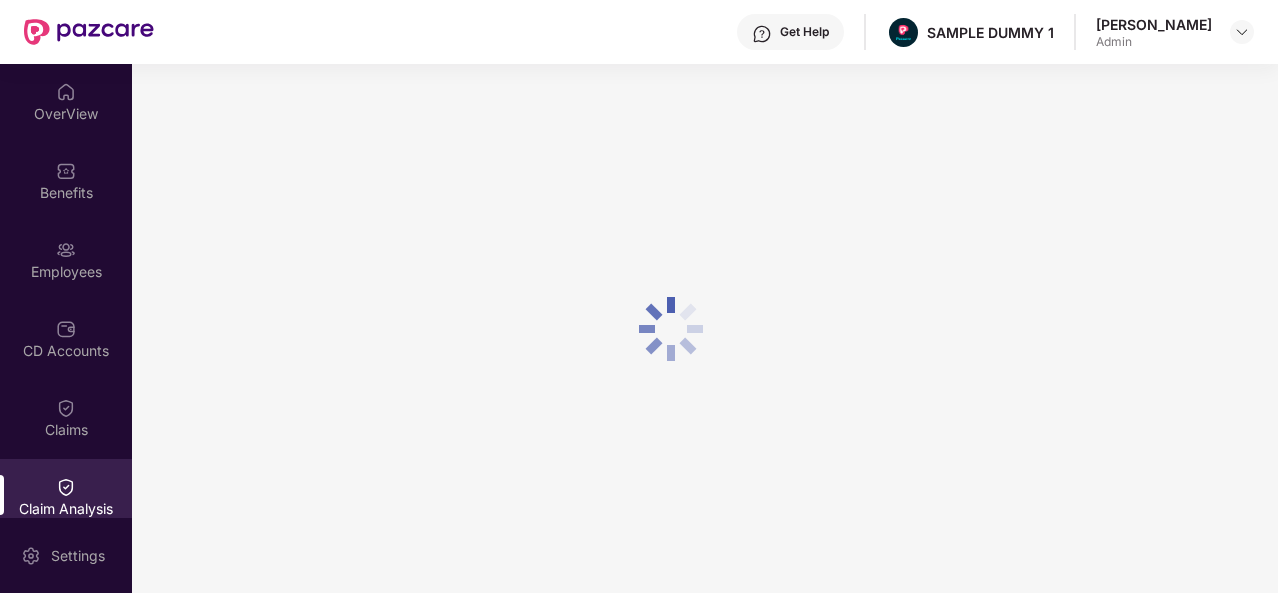 scroll, scrollTop: 0, scrollLeft: 0, axis: both 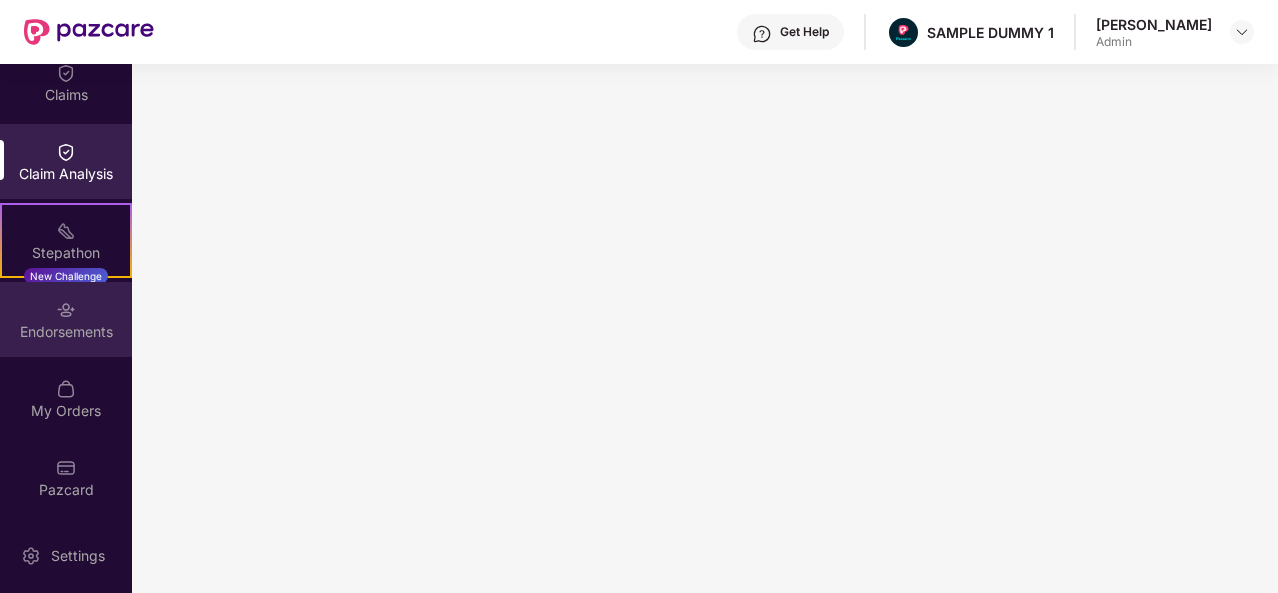 click at bounding box center (66, 310) 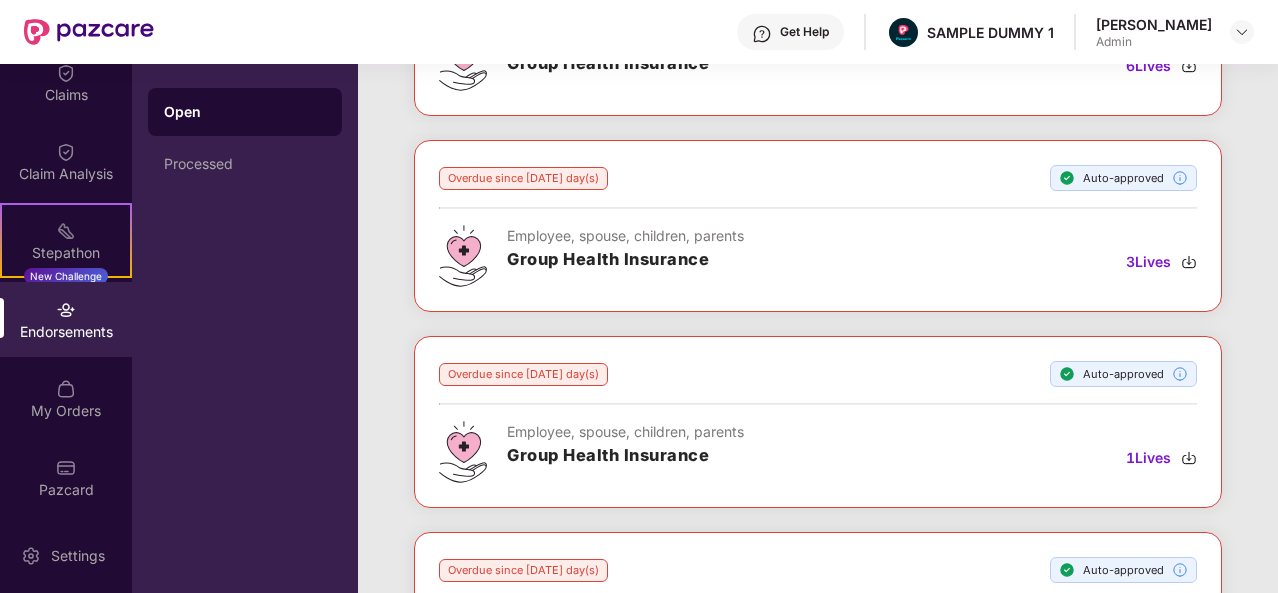 scroll, scrollTop: 0, scrollLeft: 0, axis: both 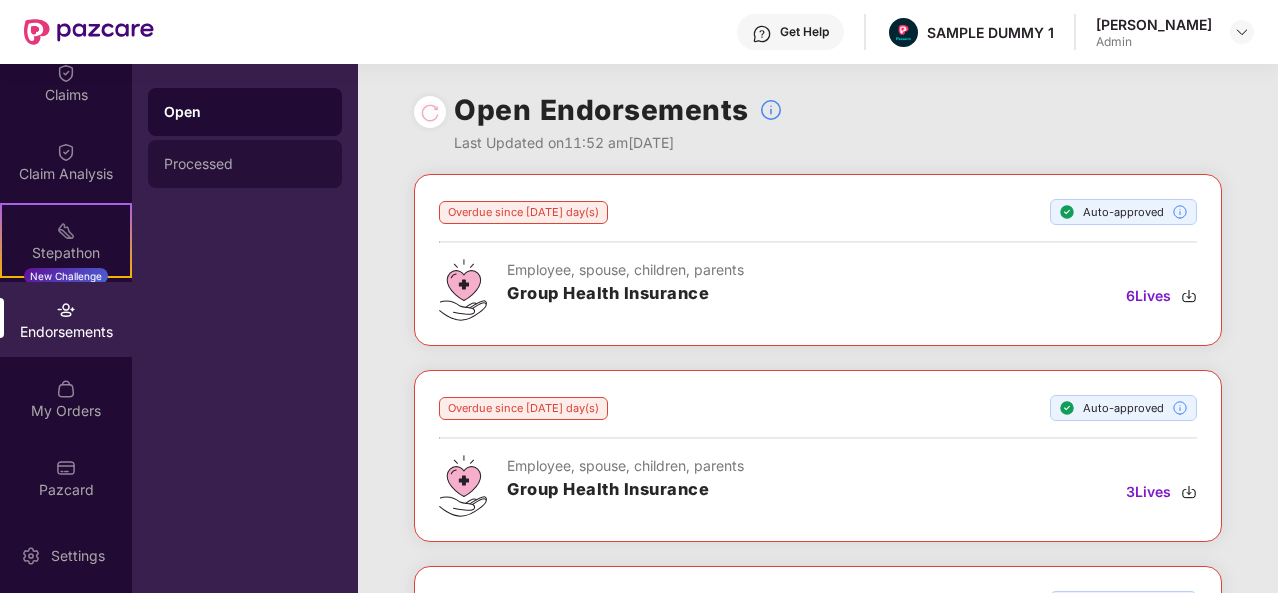 click on "Processed" at bounding box center (245, 164) 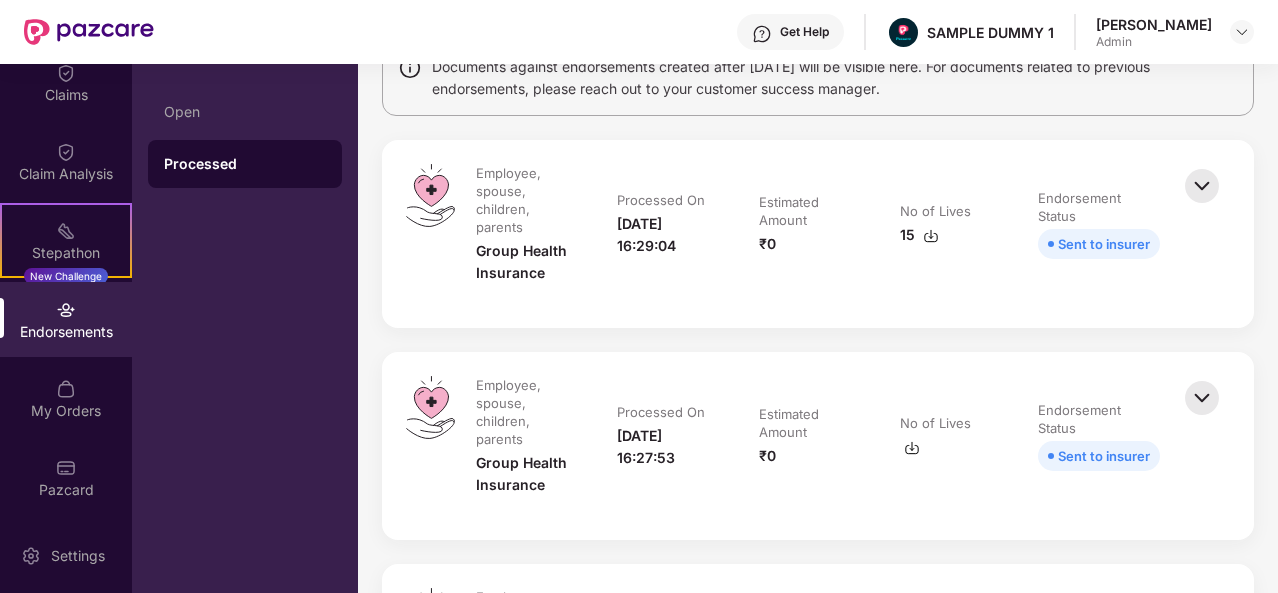 scroll, scrollTop: 185, scrollLeft: 0, axis: vertical 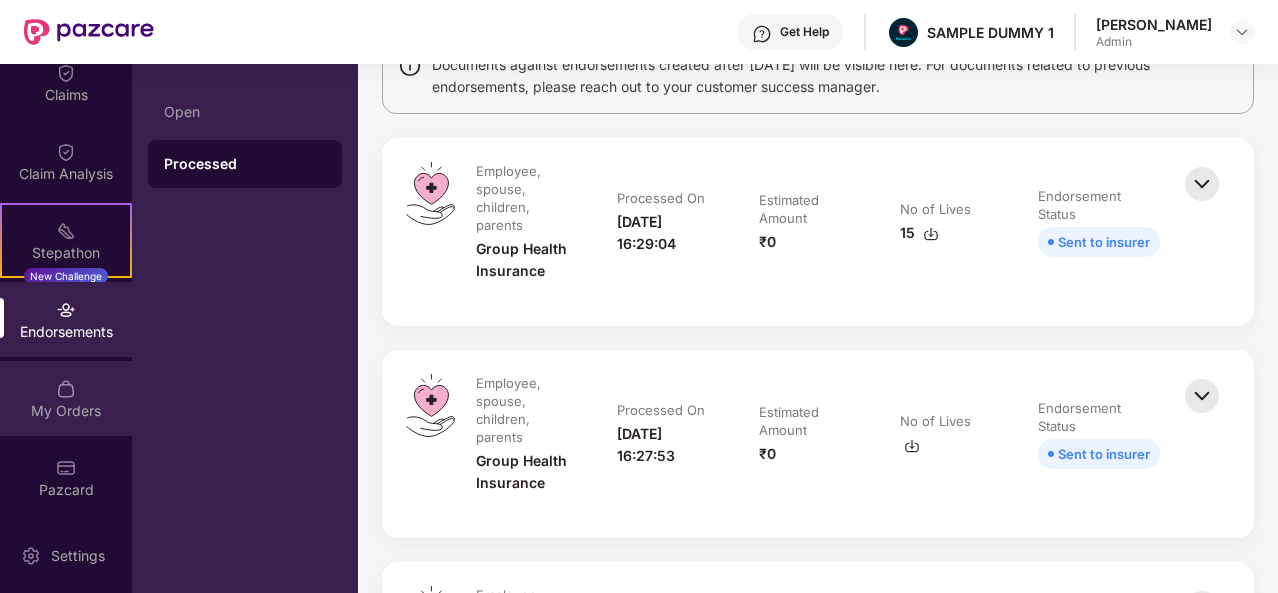 click on "My Orders" at bounding box center (66, 411) 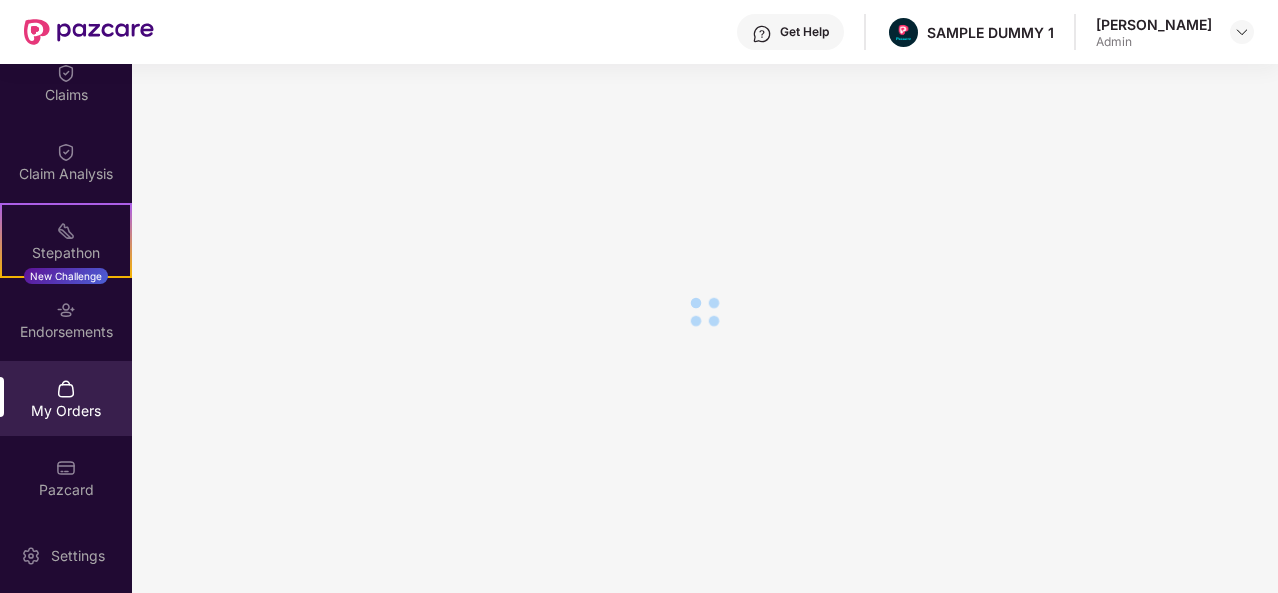 scroll, scrollTop: 87, scrollLeft: 0, axis: vertical 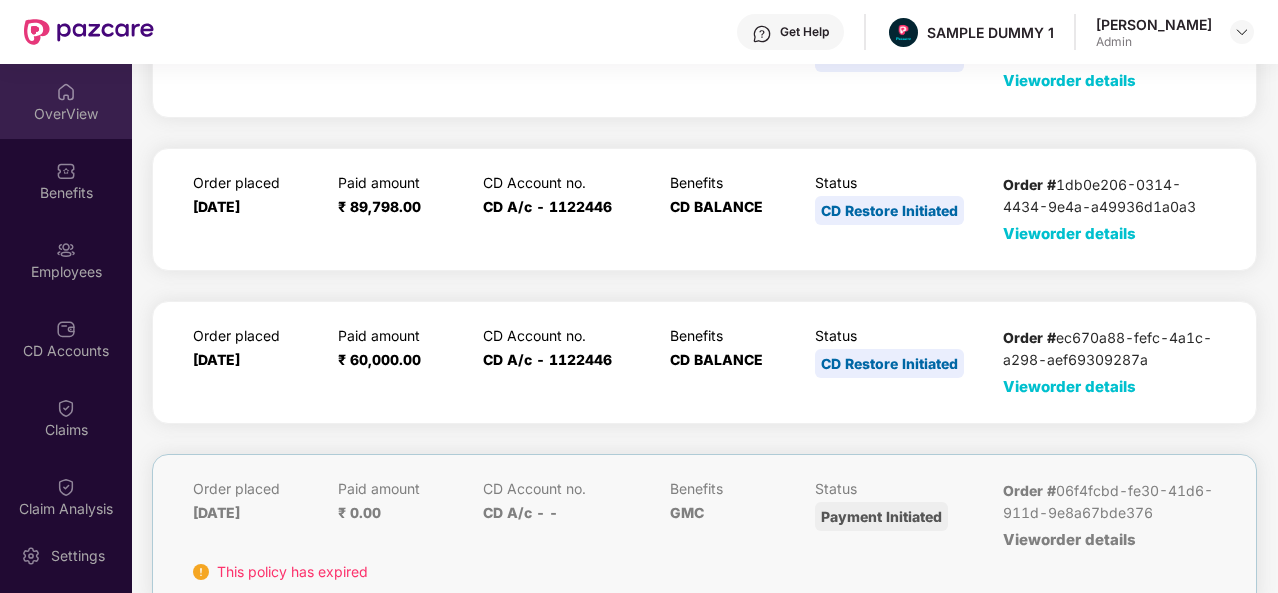 click on "OverView" at bounding box center (66, 101) 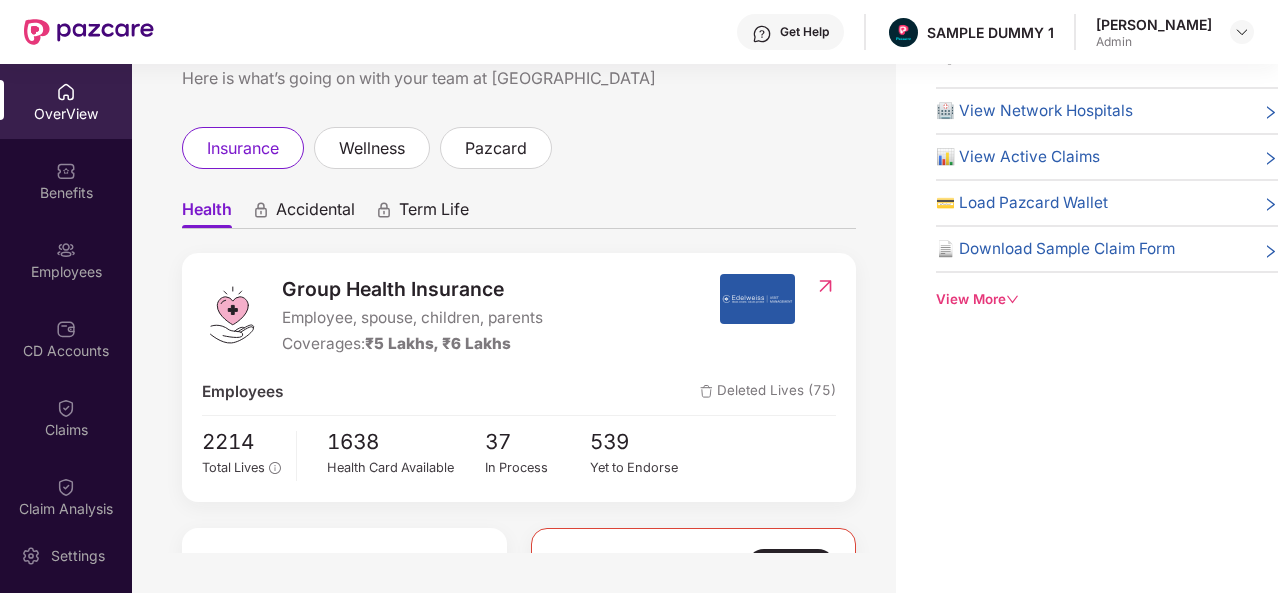 scroll, scrollTop: 0, scrollLeft: 0, axis: both 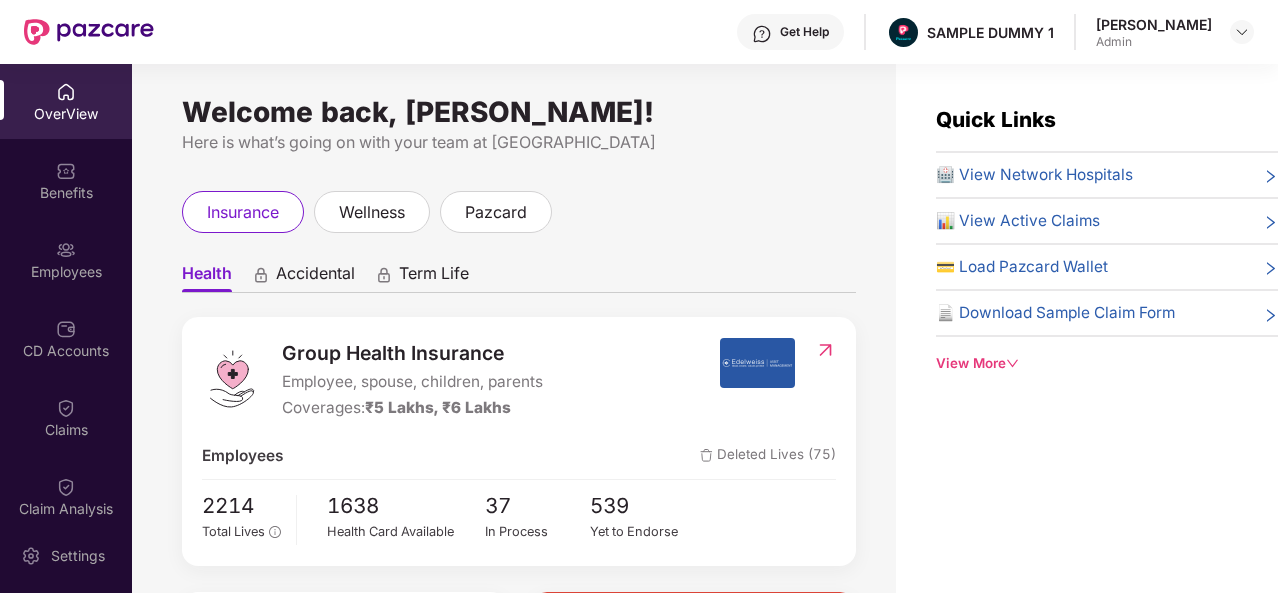 click on "Get Help" at bounding box center [790, 32] 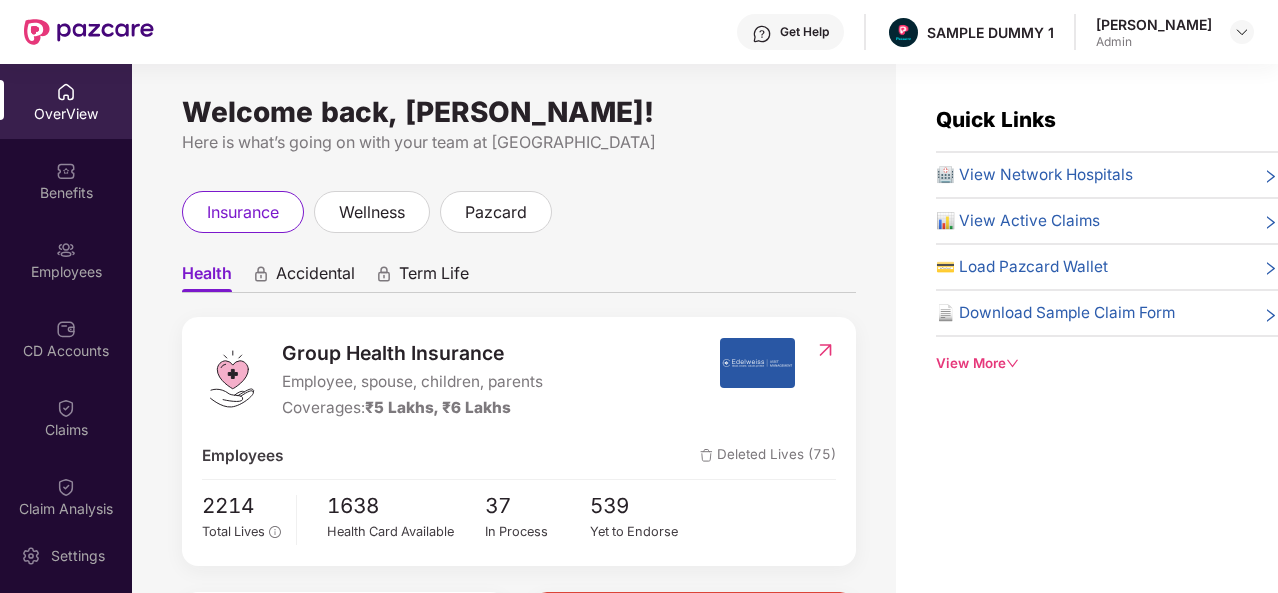 click on "Health   Accidental   Term Life" at bounding box center (519, 273) 